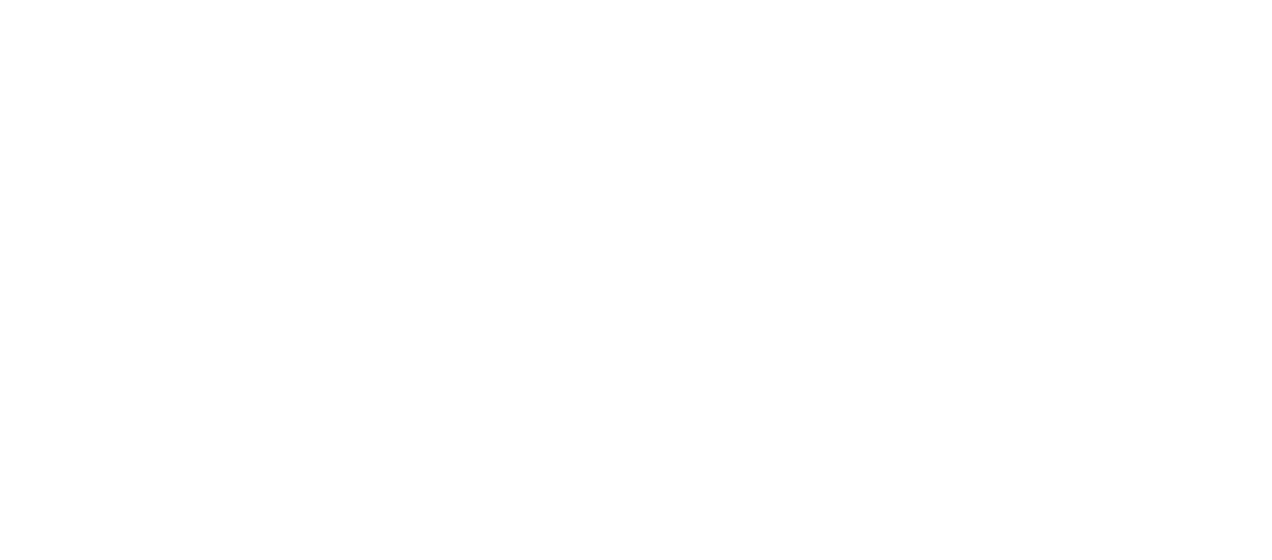 scroll, scrollTop: 0, scrollLeft: 0, axis: both 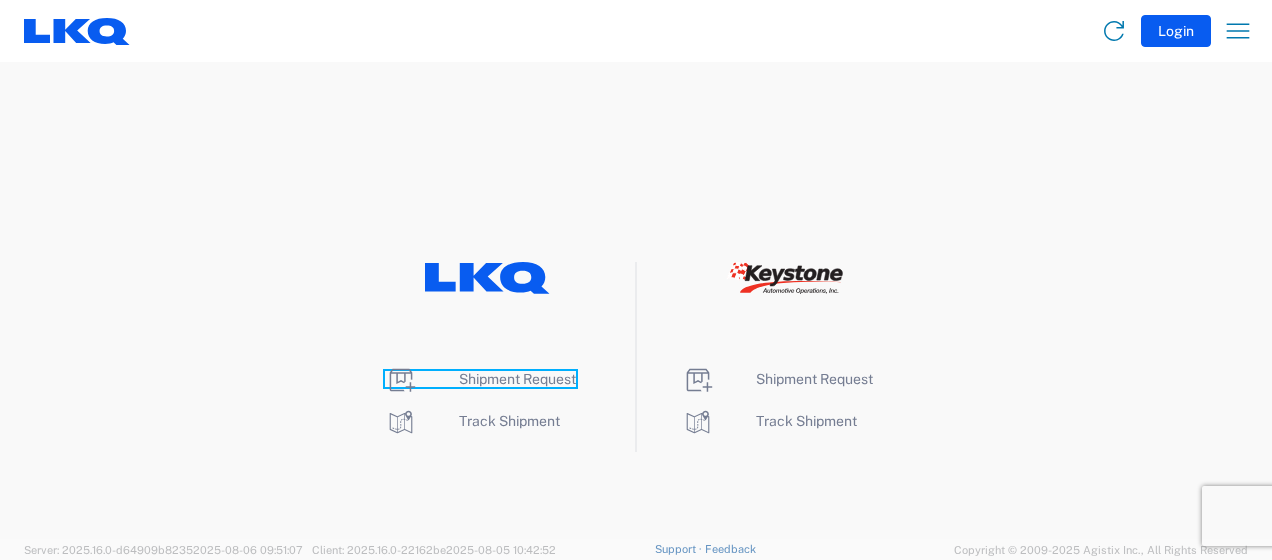 click on "Shipment Request" 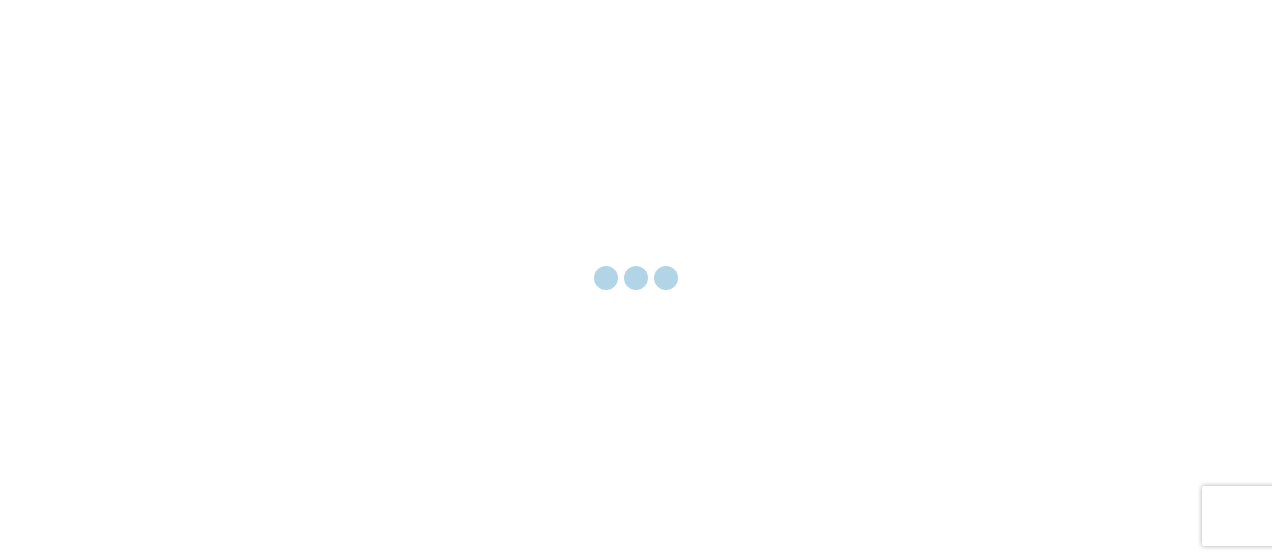 scroll, scrollTop: 0, scrollLeft: 0, axis: both 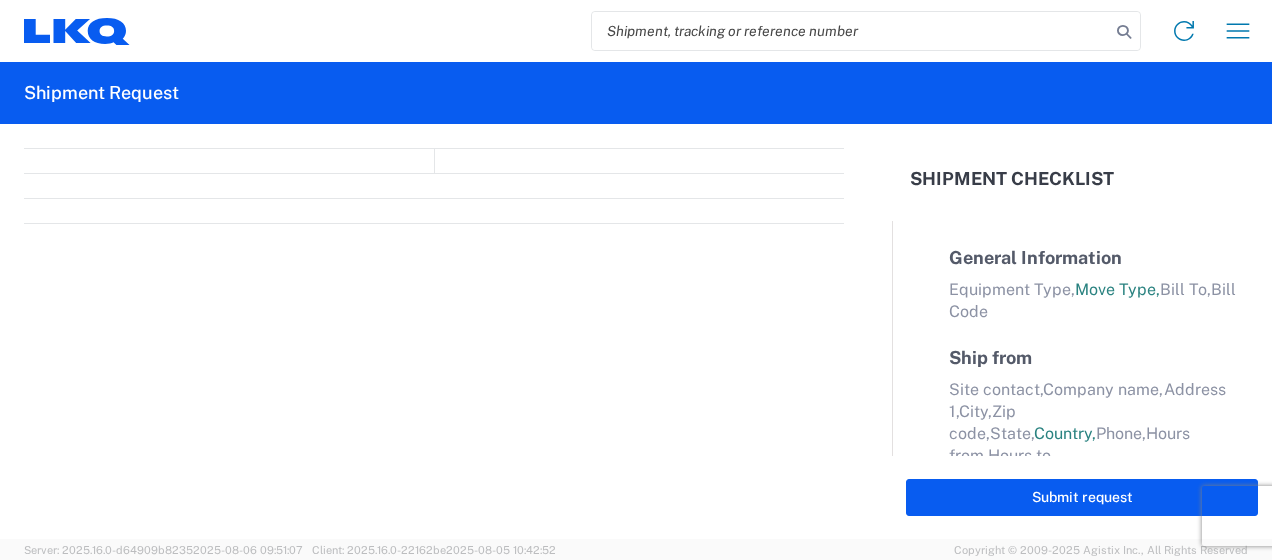 select on "FULL" 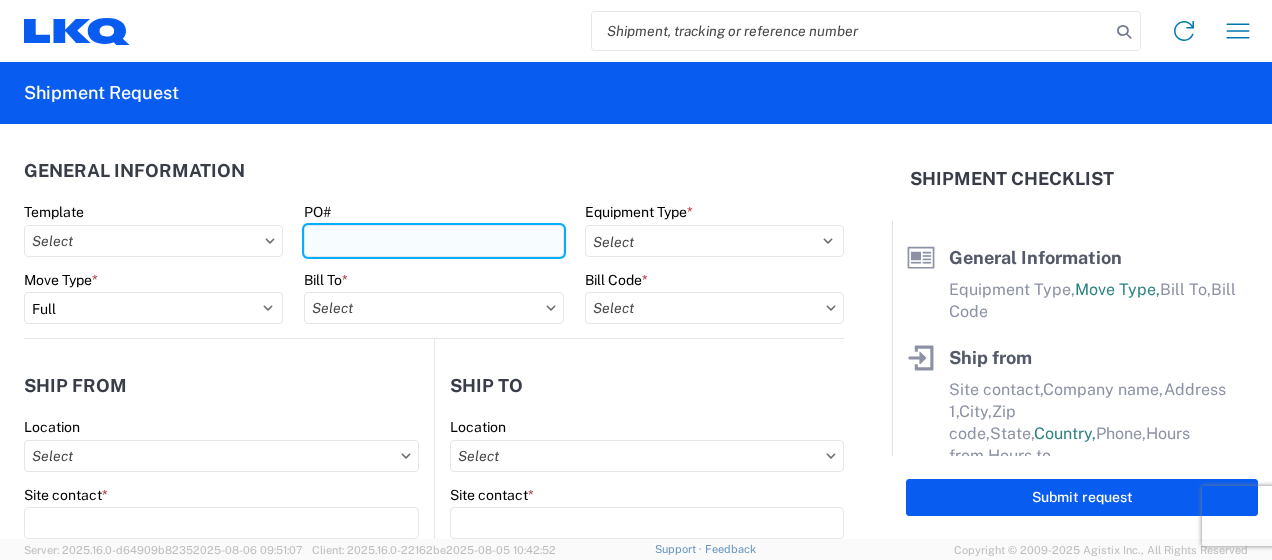 click on "PO#" at bounding box center [433, 241] 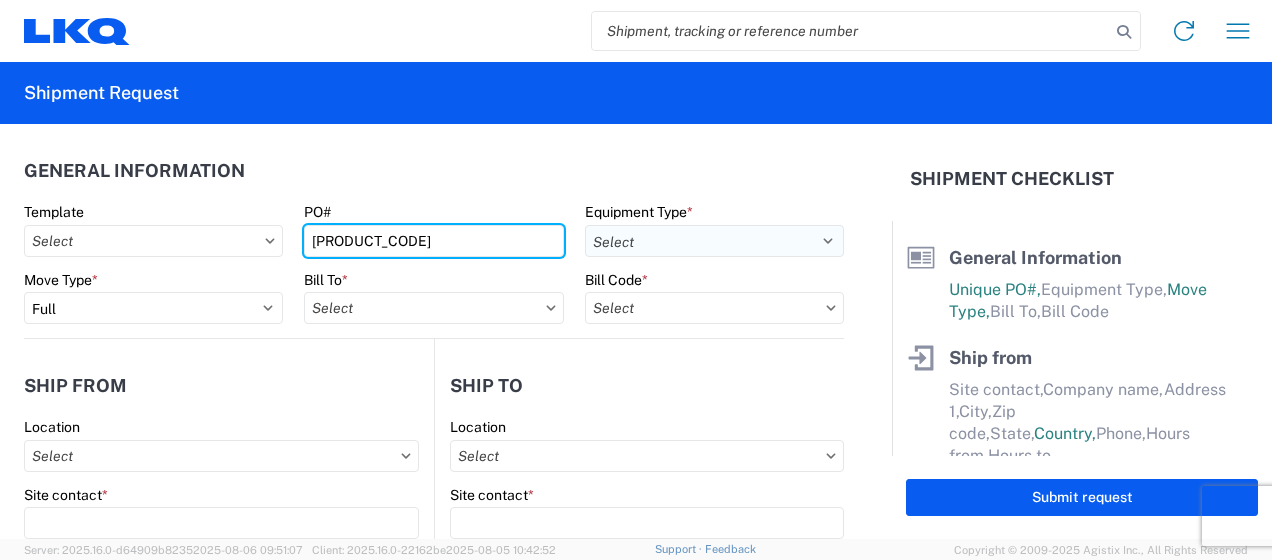type on "[PRODUCT_CODE]" 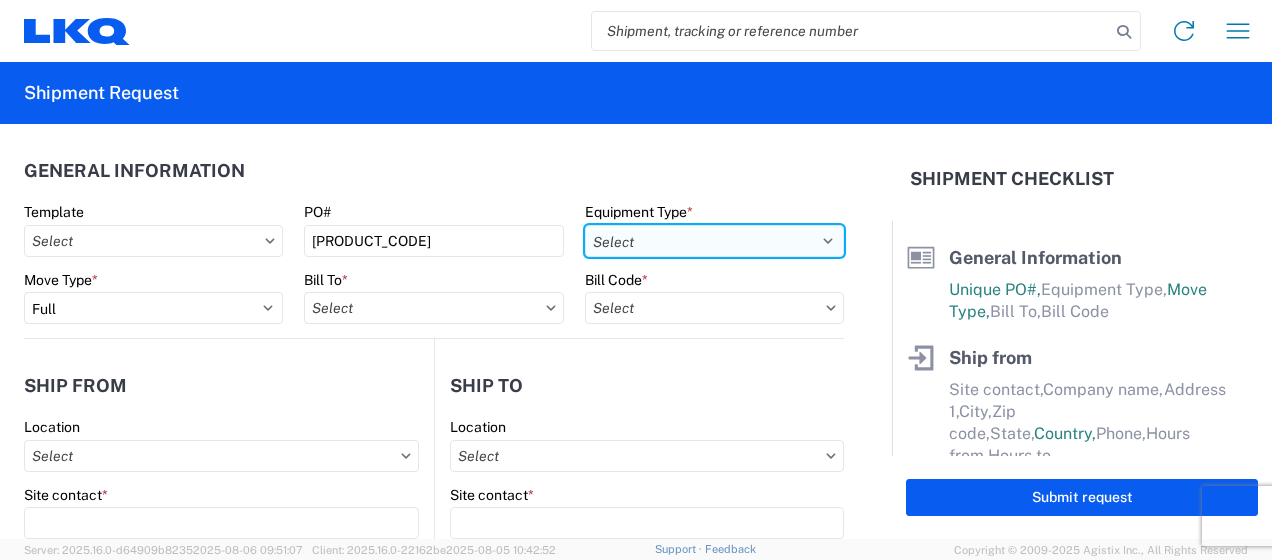 click on "Select 53’ Dry Van Flatbed Dropdeck (van) Lowboy (flatbed) Rail" at bounding box center (714, 241) 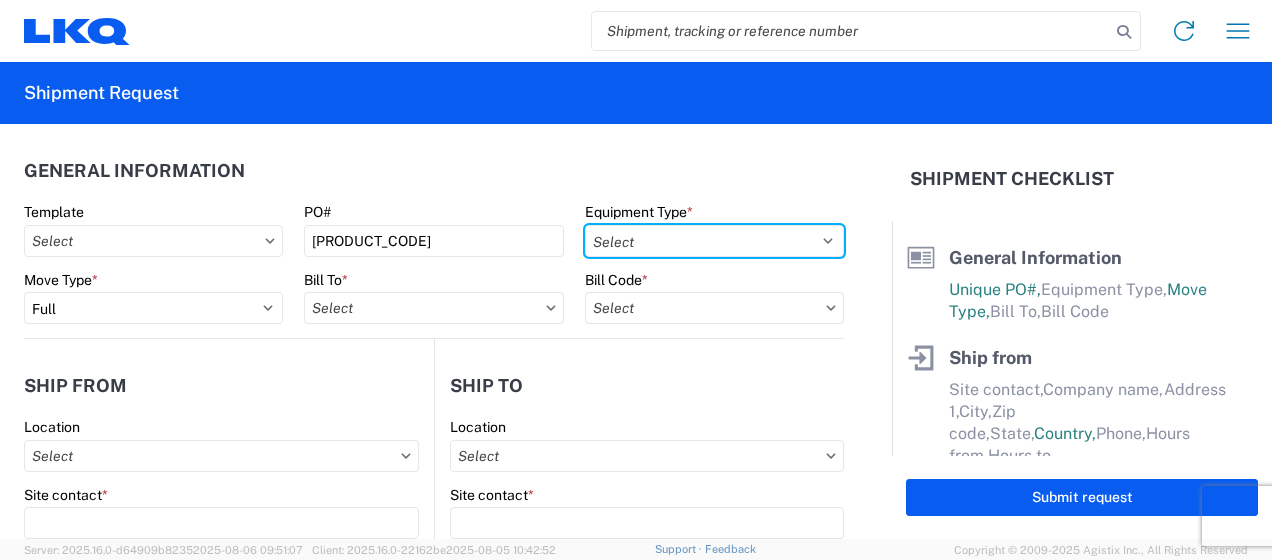 select on "STDV" 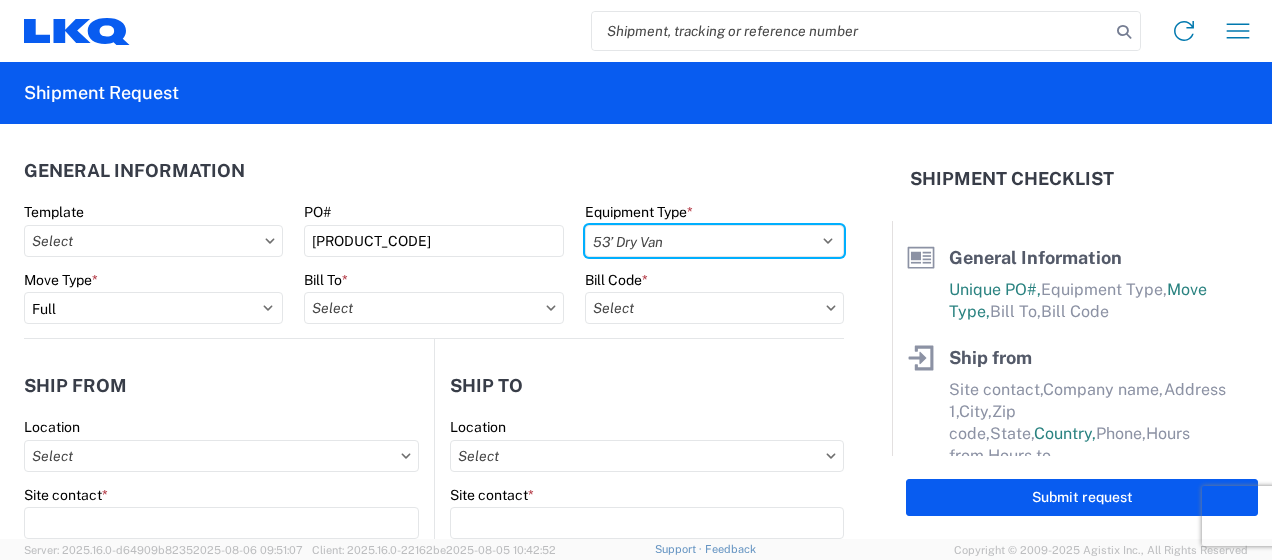 click on "Select 53’ Dry Van Flatbed Dropdeck (van) Lowboy (flatbed) Rail" at bounding box center [714, 241] 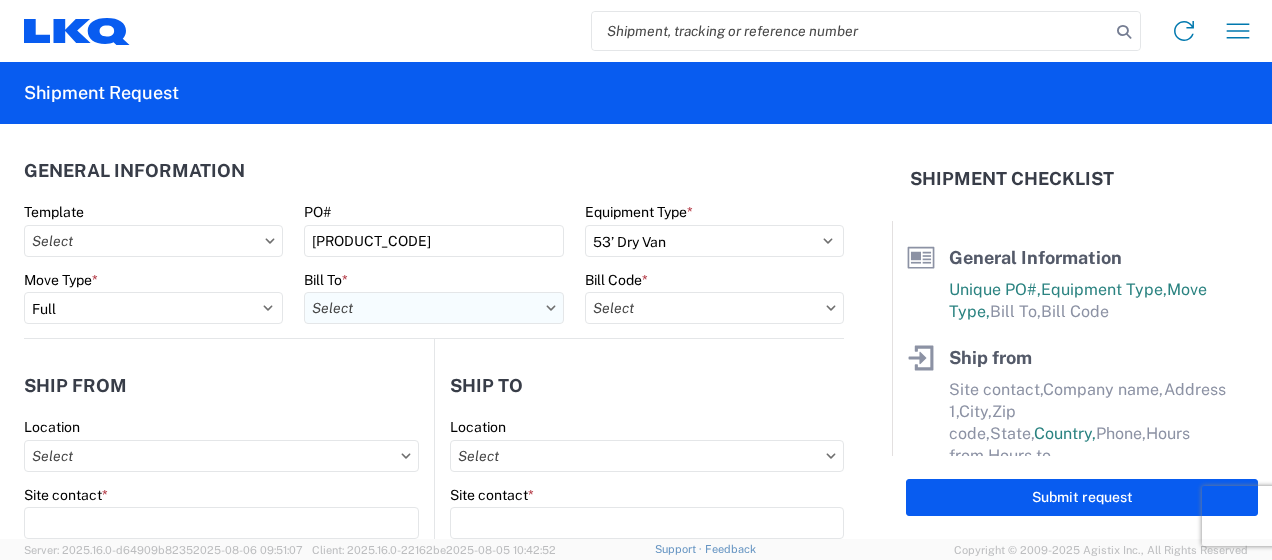 click on "Bill To  *" at bounding box center (433, 308) 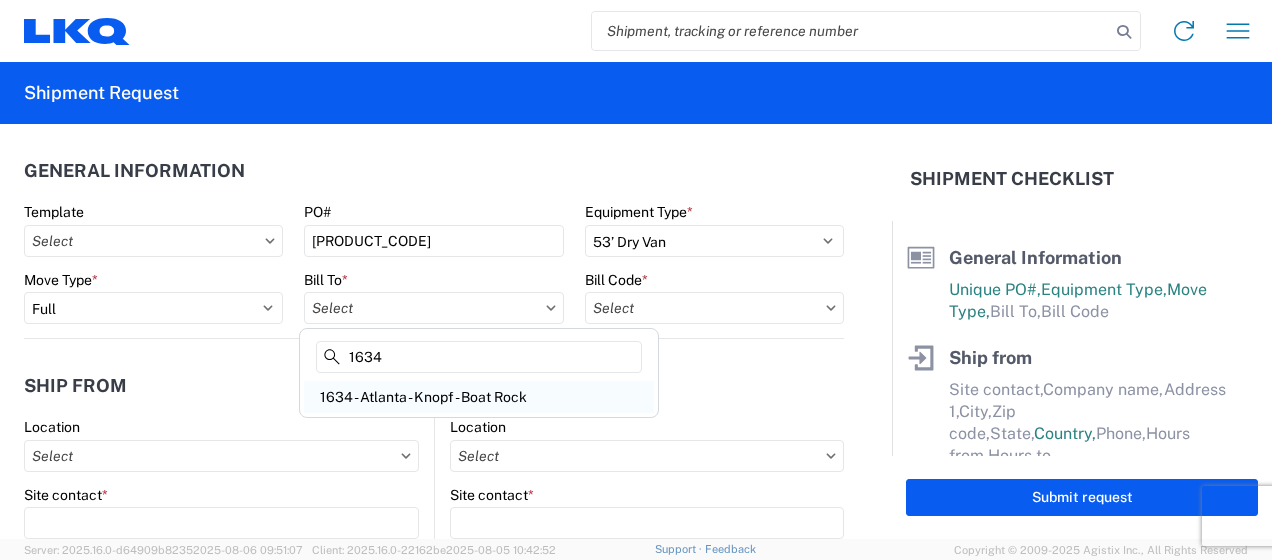type on "1634" 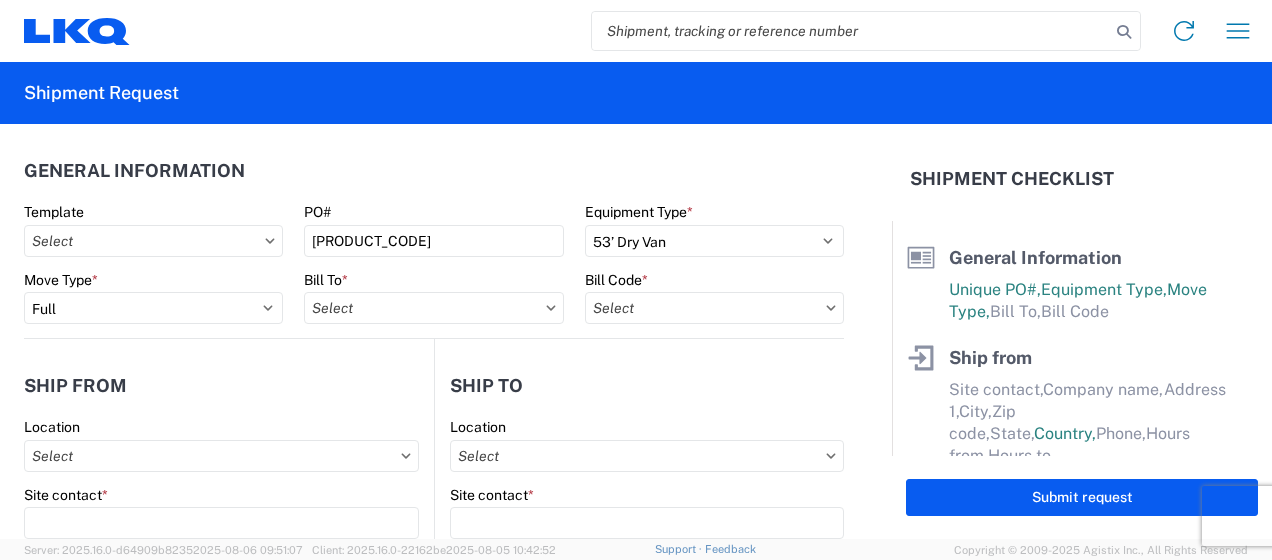 type on "1634 - Atlanta - Knopf - Boat Rock" 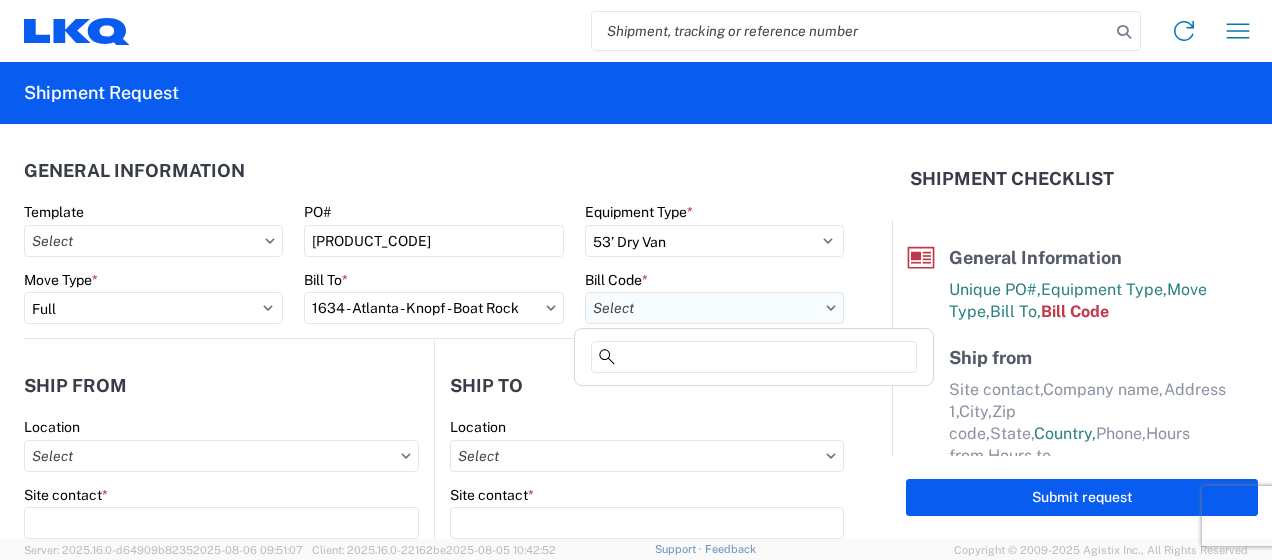 click on "Bill Code  *" at bounding box center (714, 308) 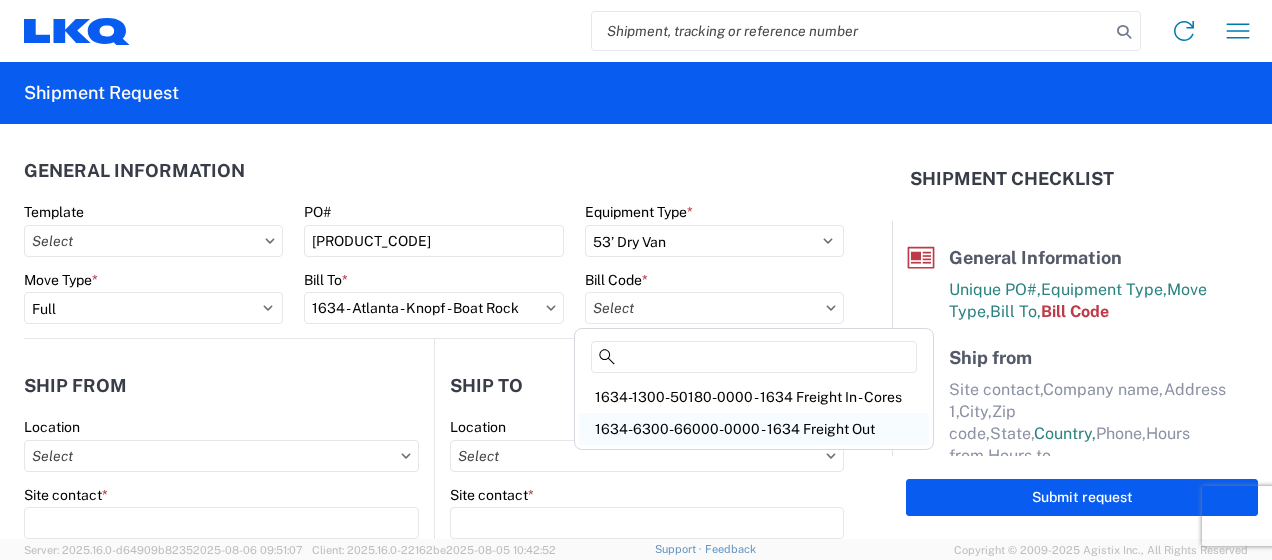 click on "1634-6300-66000-0000 - 1634 Freight Out" 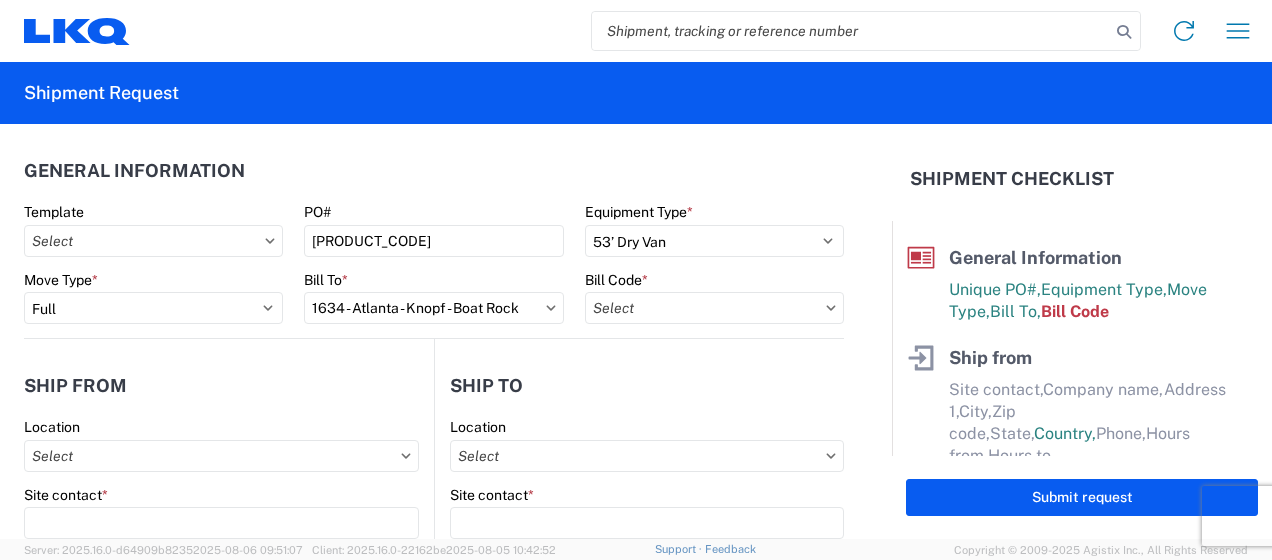 type on "1634-6300-66000-0000 - 1634 Freight Out" 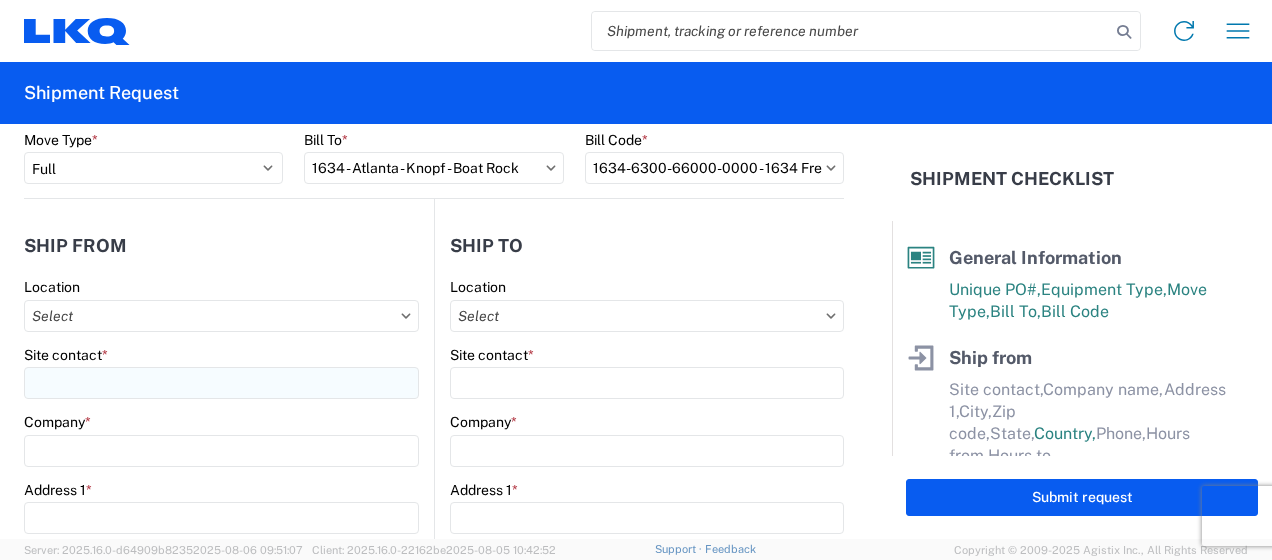 scroll, scrollTop: 166, scrollLeft: 0, axis: vertical 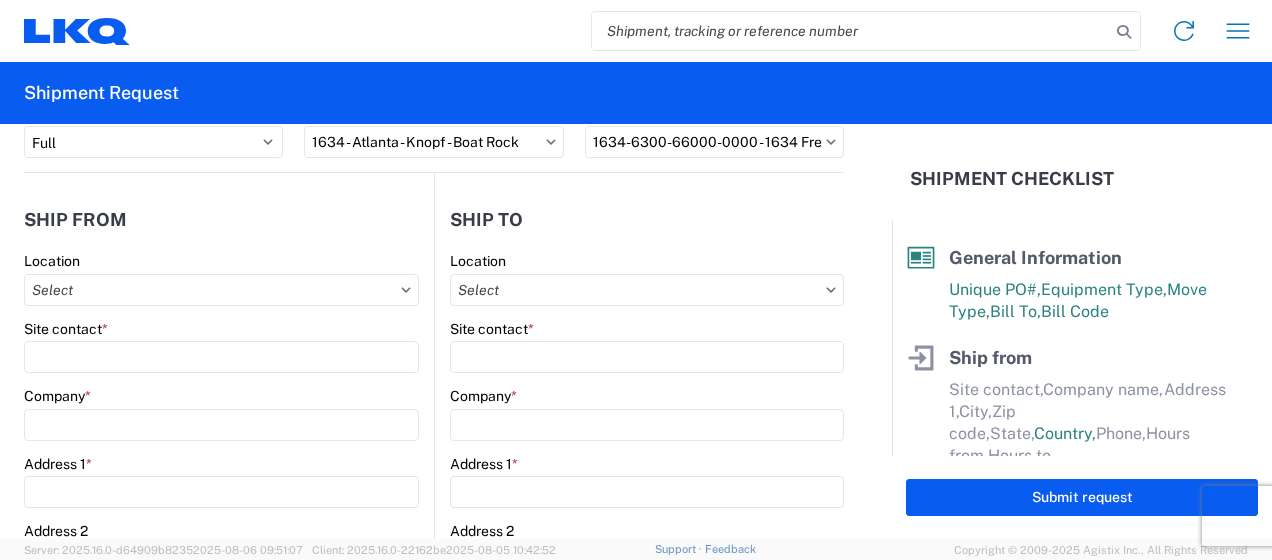 click on "Location" 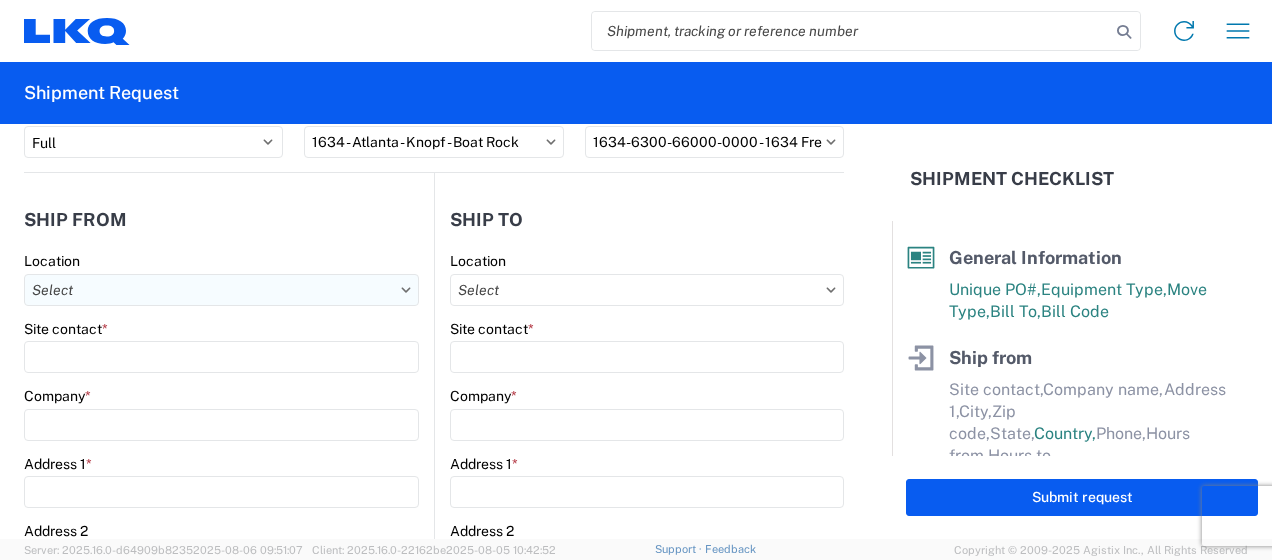 click on "Location" at bounding box center (221, 290) 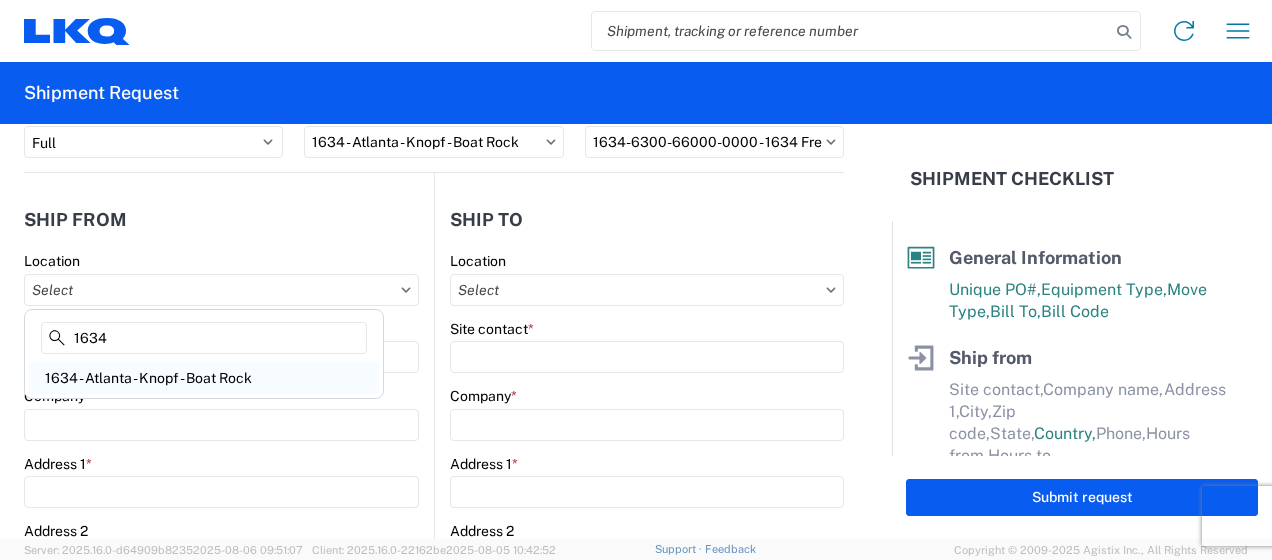 type on "1634" 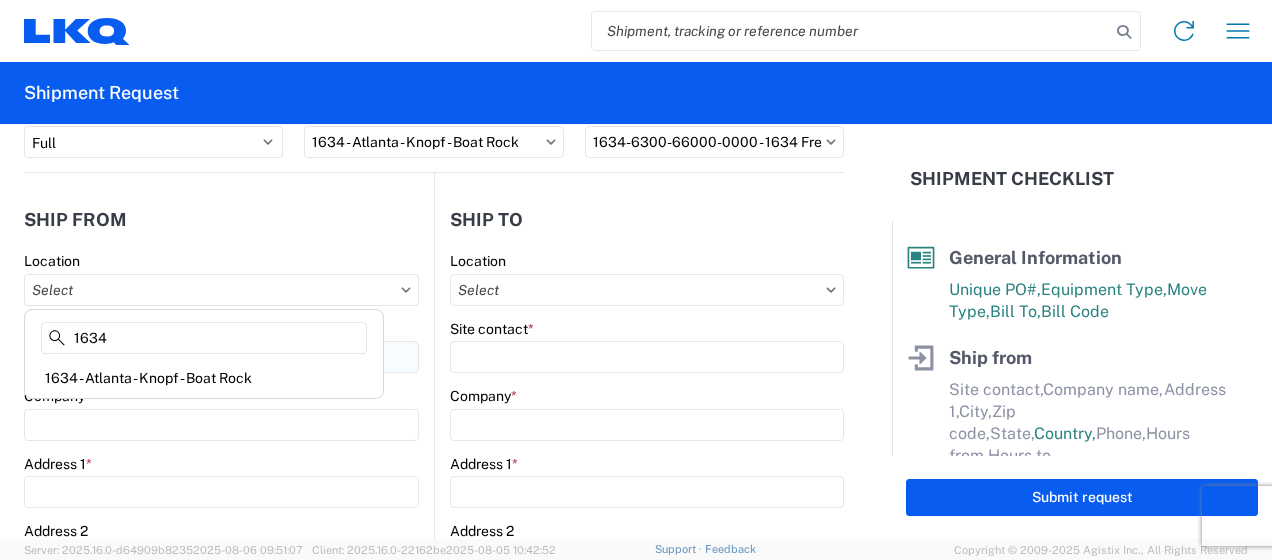 type on "1634 - Atlanta - Knopf - Boat Rock" 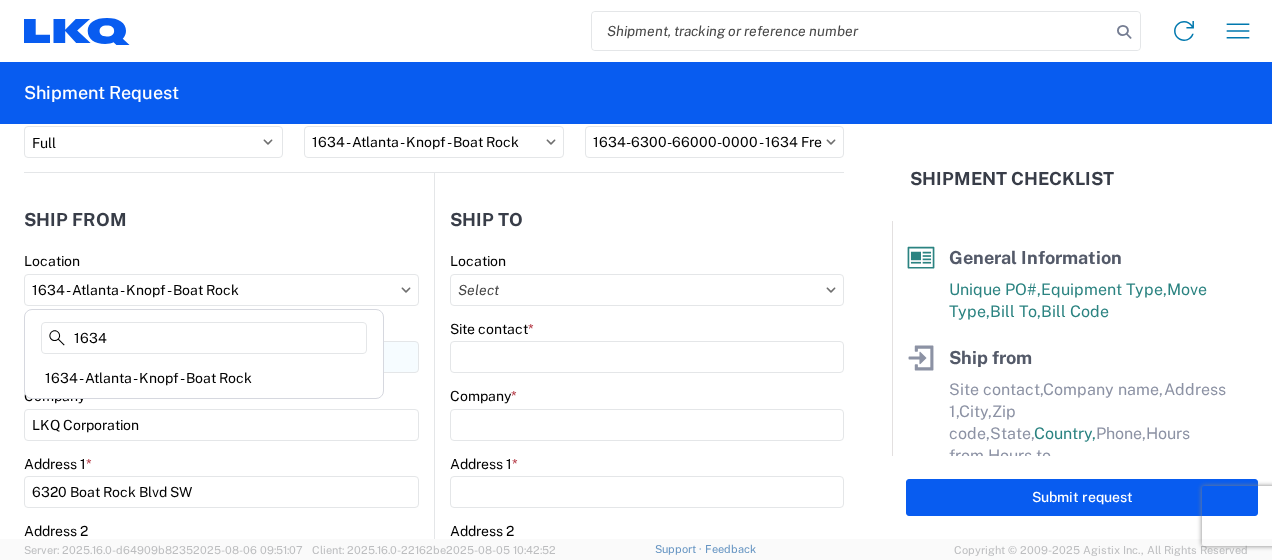 type on "[PHONE]" 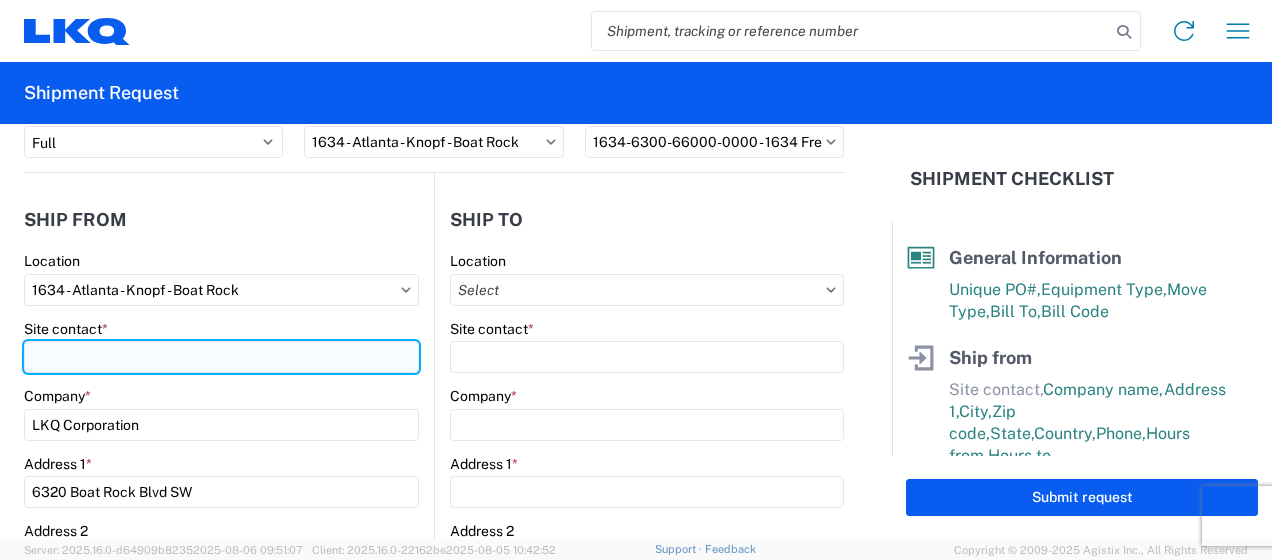 click on "Site contact  *" at bounding box center (221, 357) 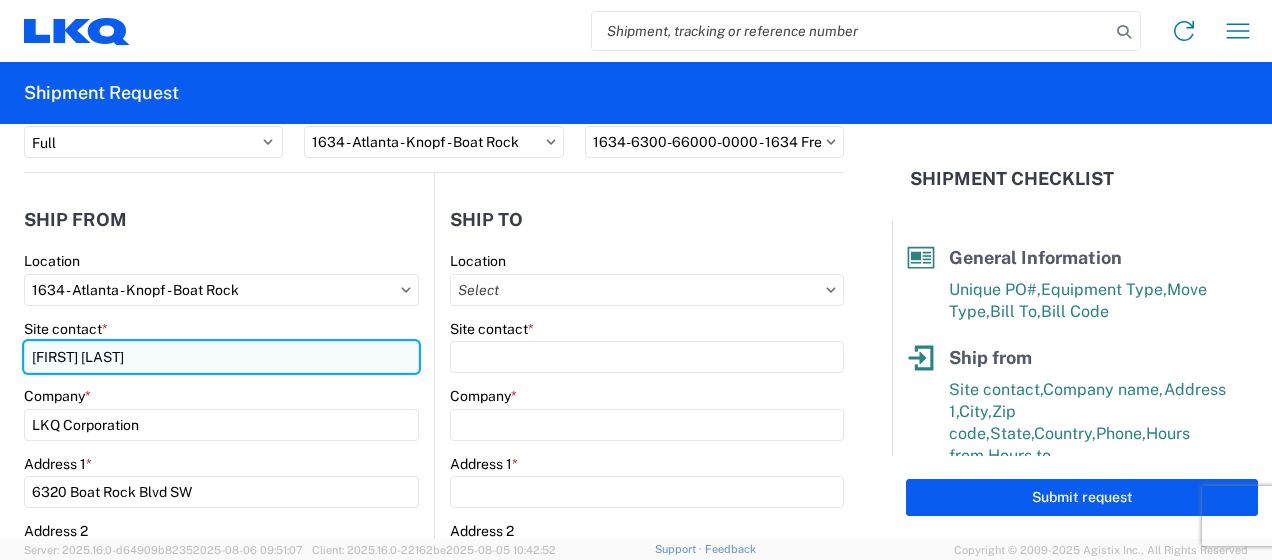 type on "[FIRST] [LAST]" 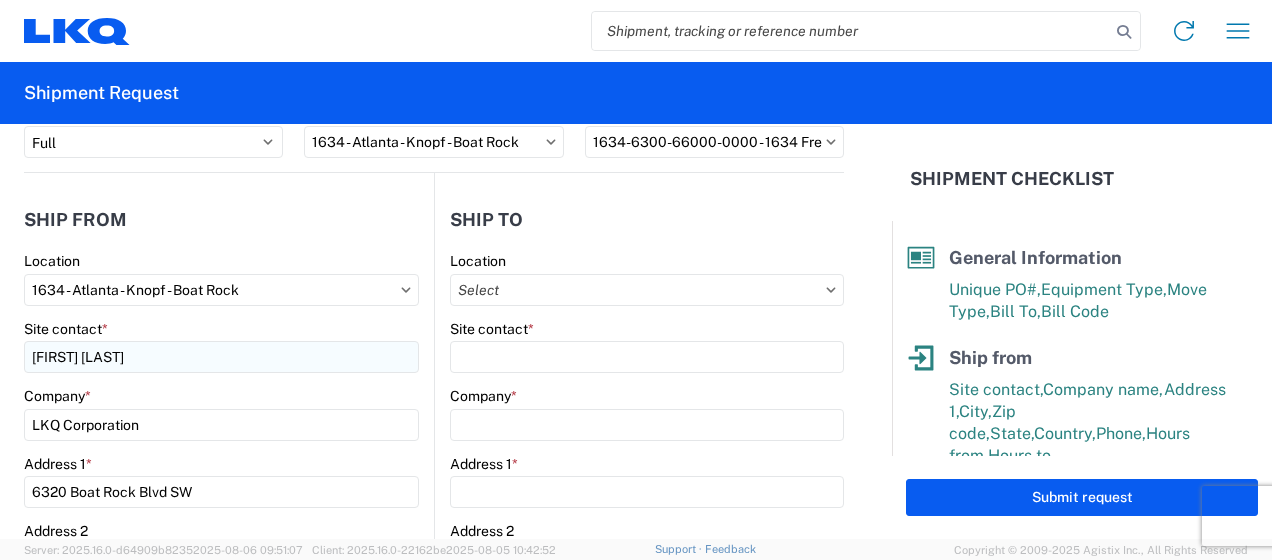 scroll, scrollTop: 394, scrollLeft: 0, axis: vertical 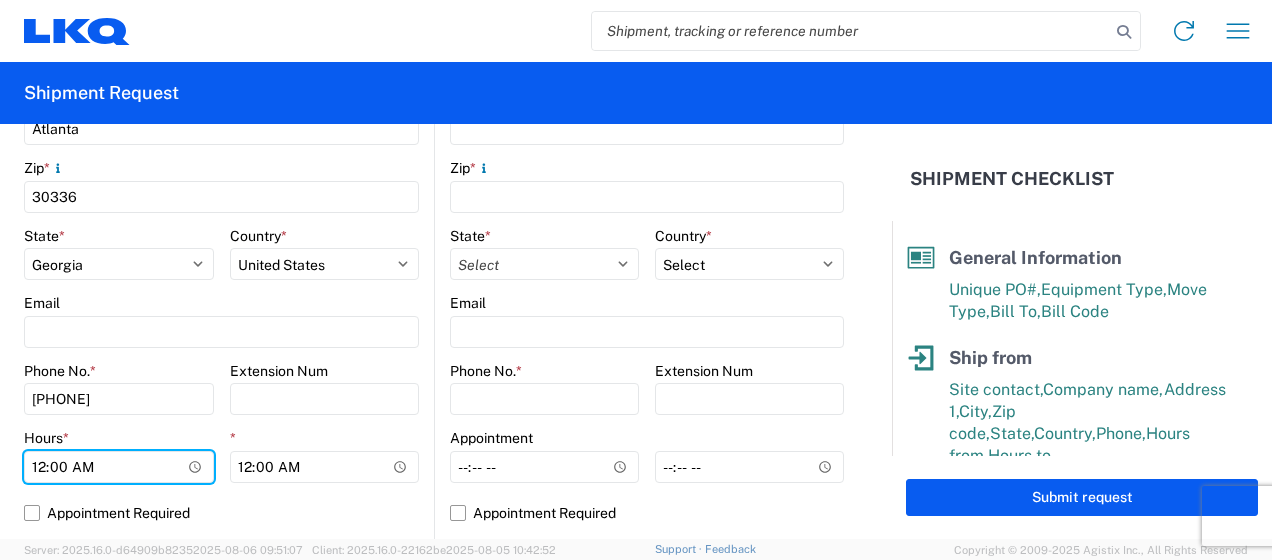 type on "07:00" 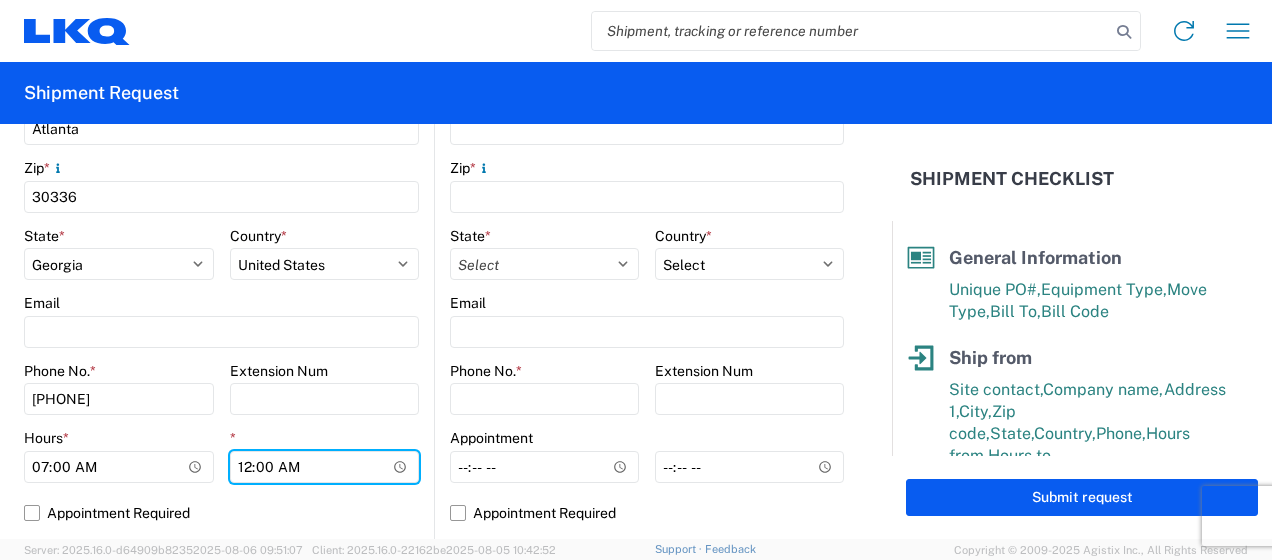 type on "14:30" 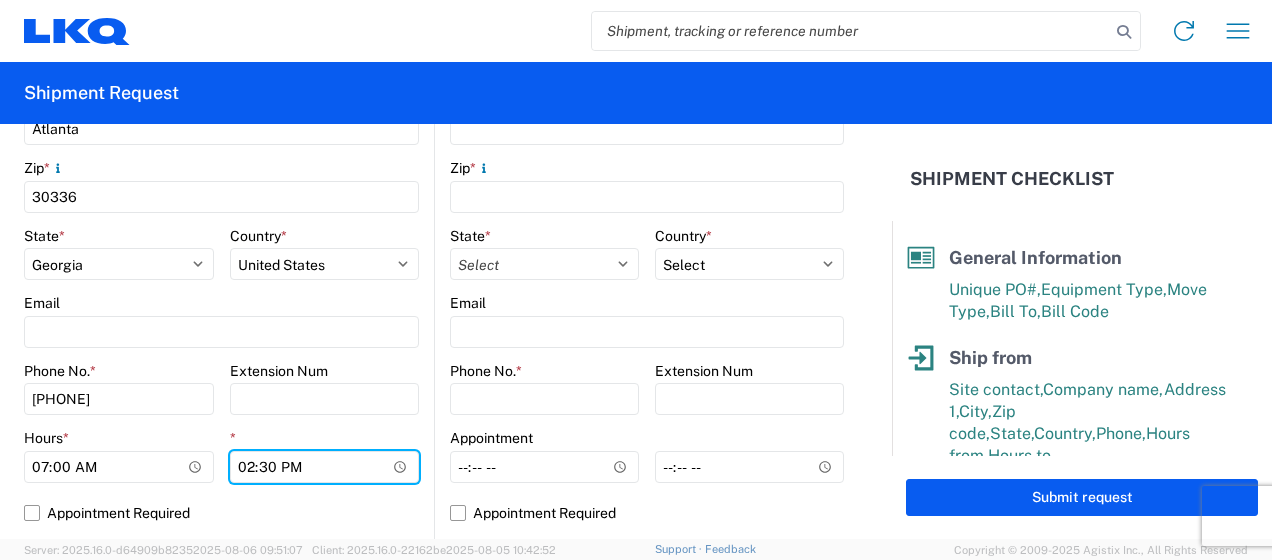 scroll, scrollTop: 164, scrollLeft: 0, axis: vertical 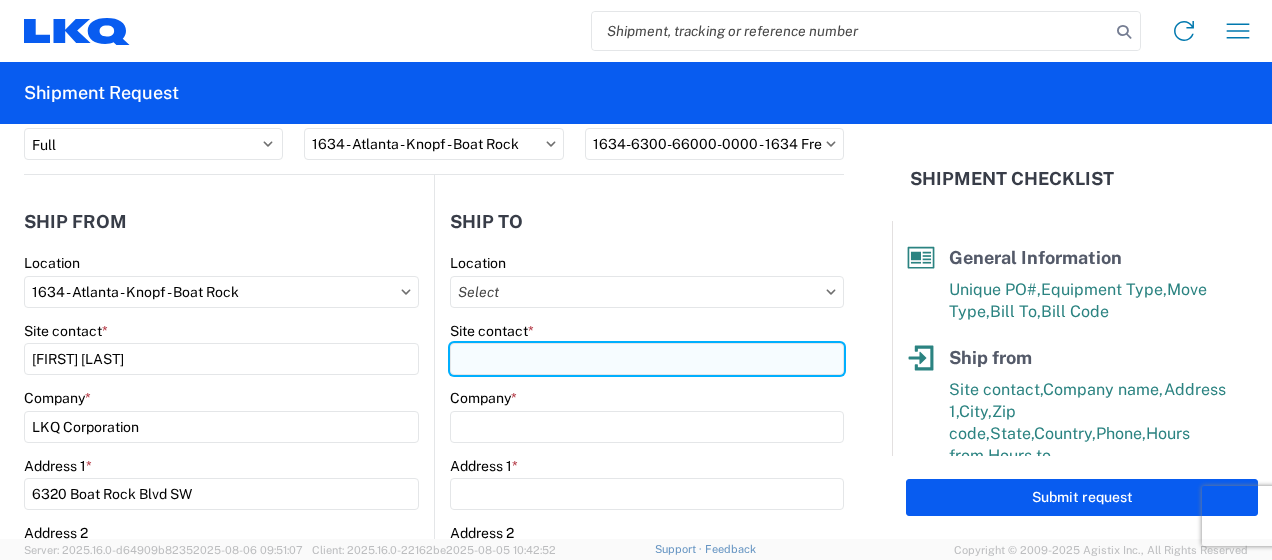 click on "Site contact  *" at bounding box center (647, 359) 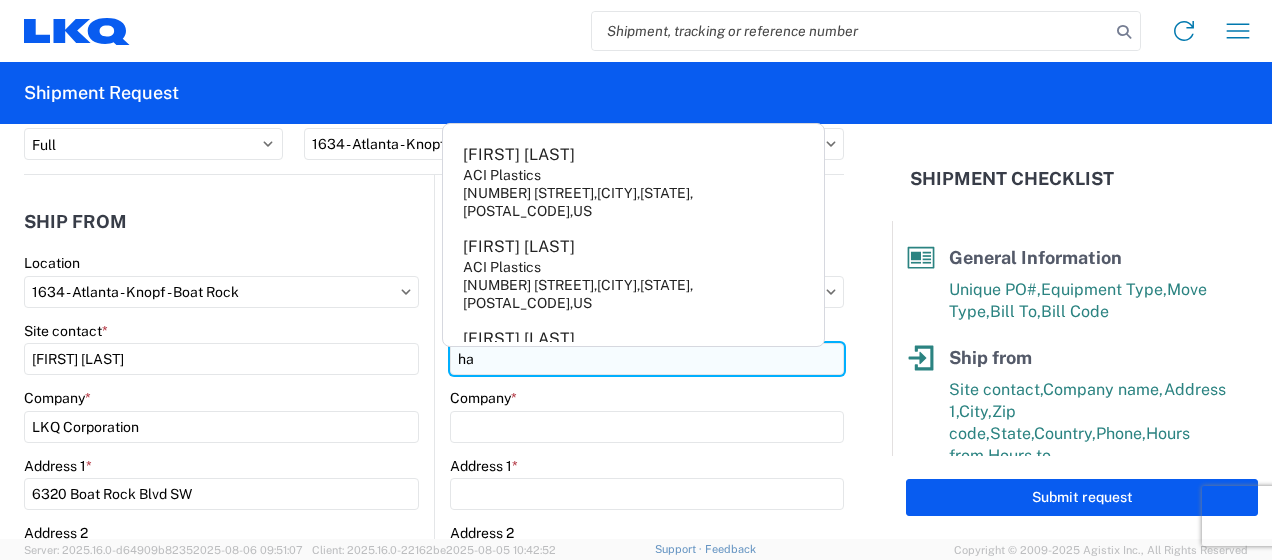 type on "h" 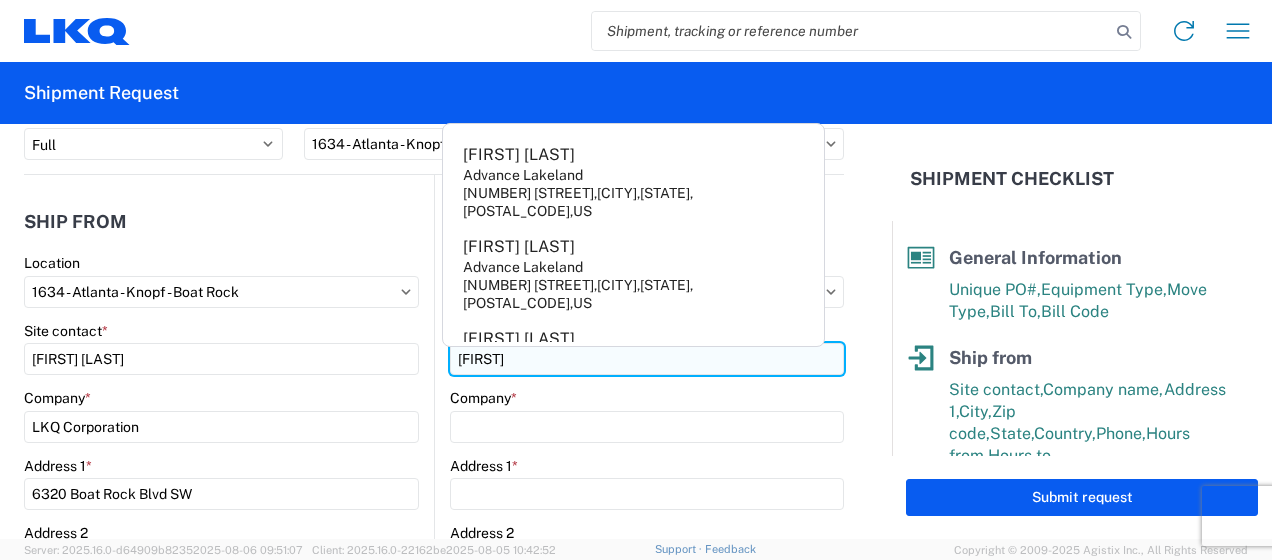 type on "[FIRST]" 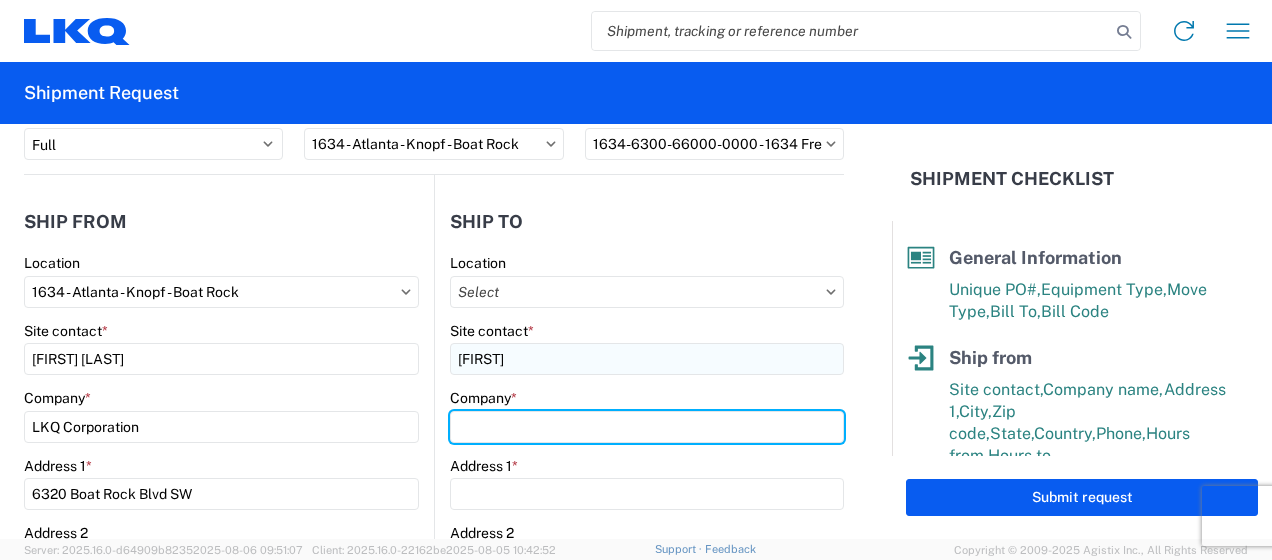type on "c" 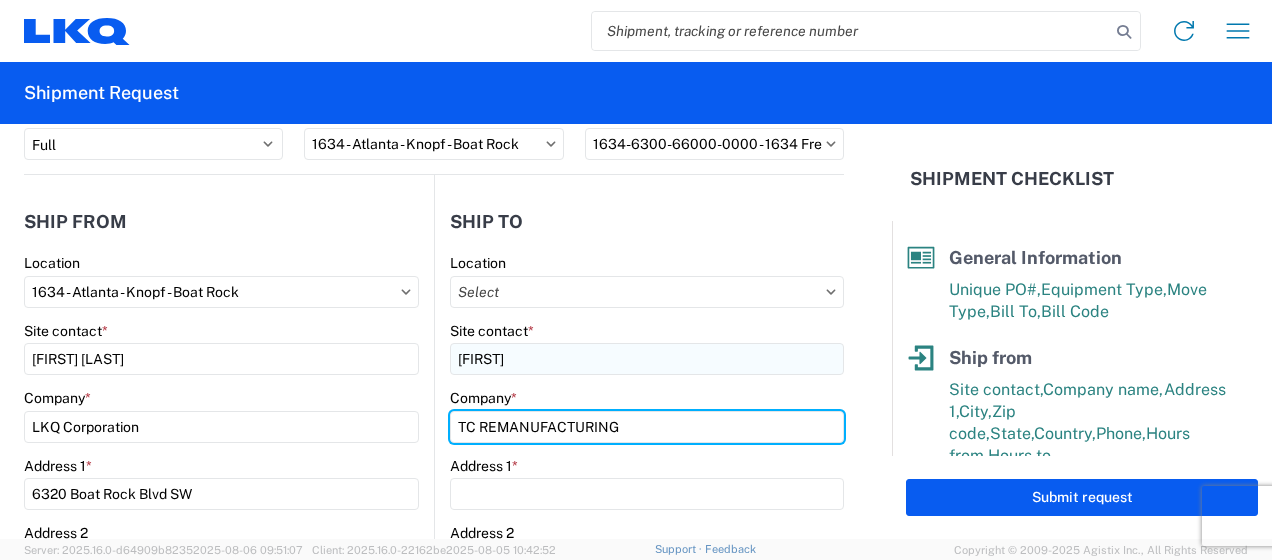 type on "TC REMANUFACTURING" 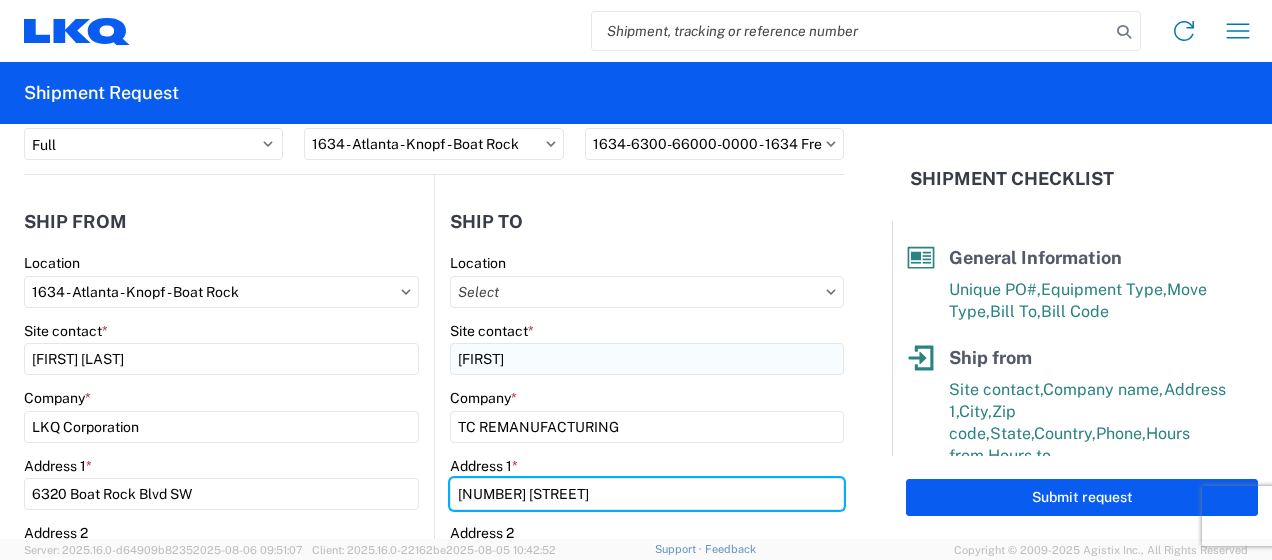 type on "[NUMBER] [STREET]" 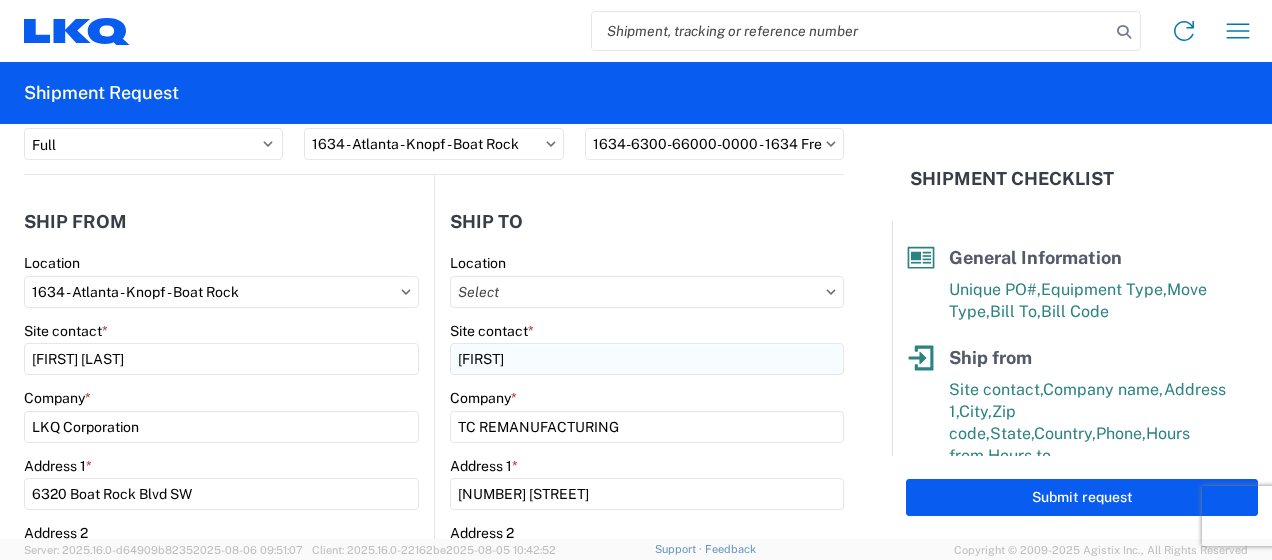 scroll, scrollTop: 394, scrollLeft: 0, axis: vertical 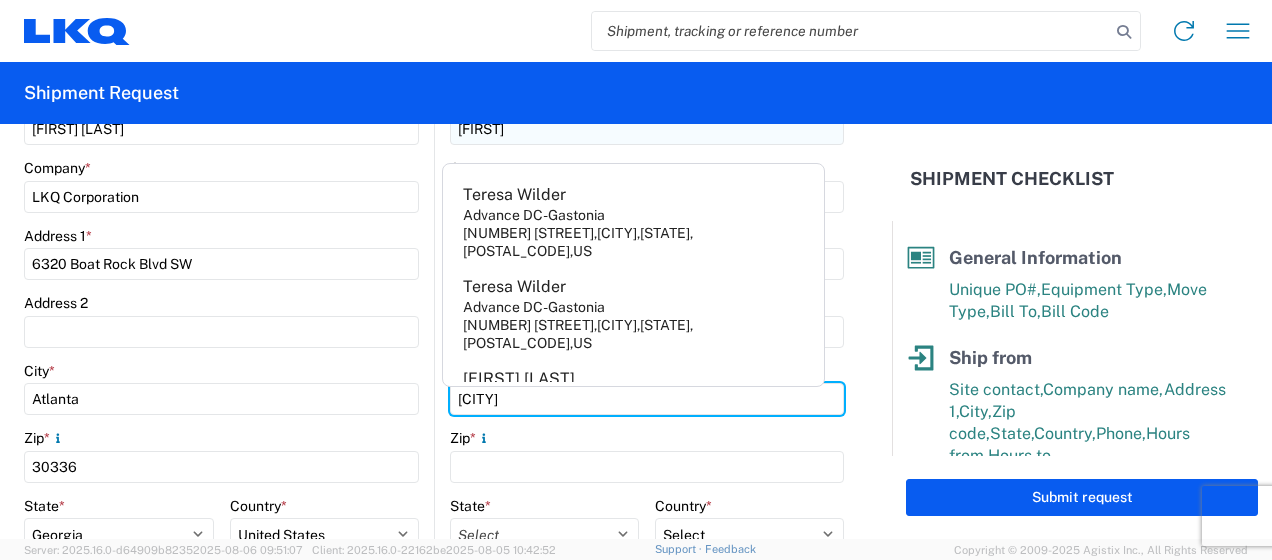 type on "[CITY]" 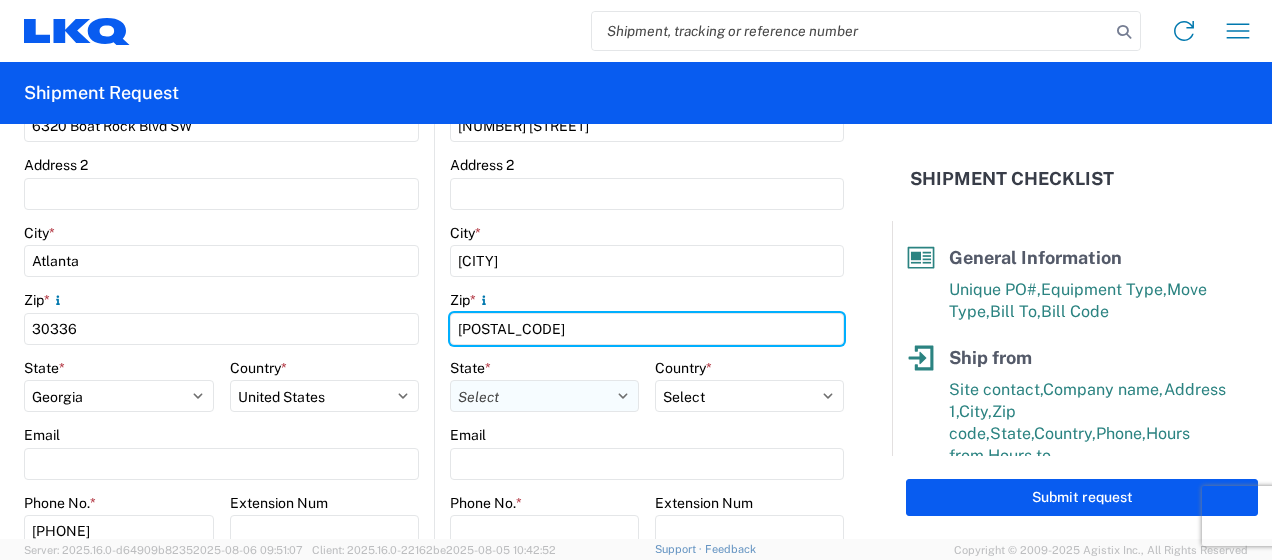 scroll, scrollTop: 560, scrollLeft: 0, axis: vertical 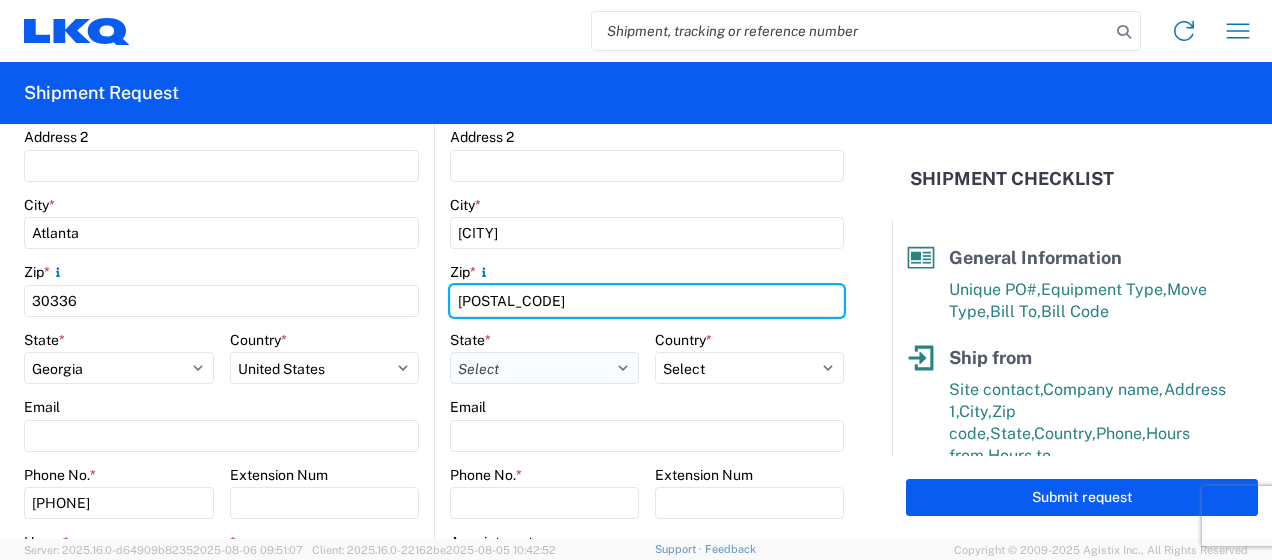 type on "[POSTAL_CODE]" 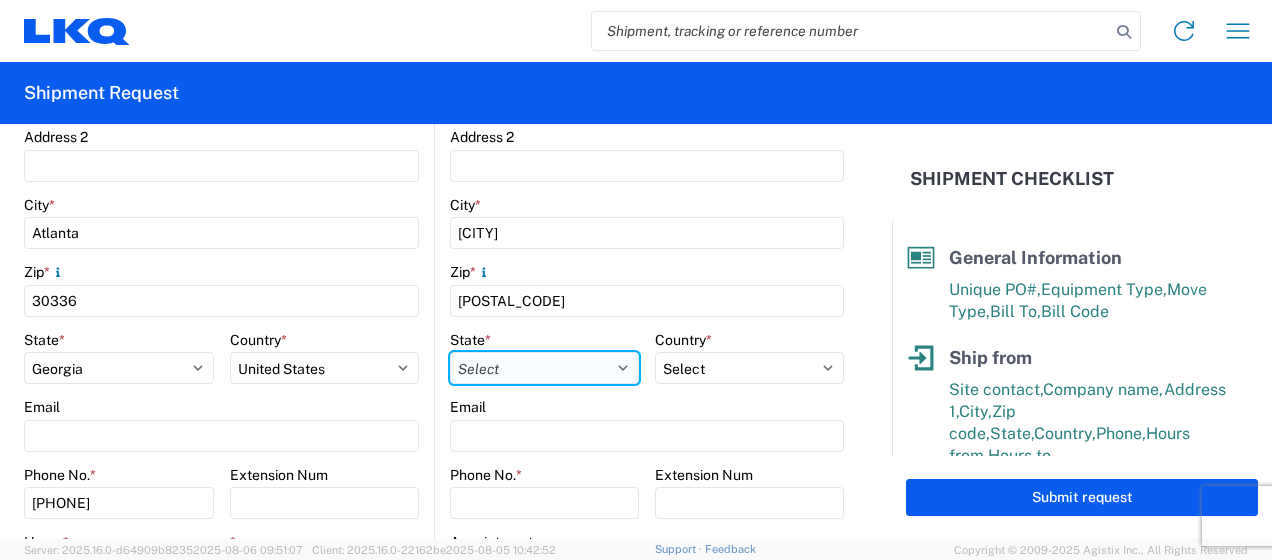 click on "Select Alabama Alaska Arizona Arkansas Armed Forces Americas Armed Forces Europe Armed Forces Pacific California Colorado Connecticut Delaware District of Columbia Florida Georgia Hawaii Idaho Illinois Indiana Iowa Kansas Kentucky Louisiana Maine Maryland Massachusetts Michigan Minnesota Mississippi Missouri Montana Nebraska Nevada New Hampshire New Jersey New Mexico New York North Carolina North Dakota Ohio Oklahoma Oregon Palau Pennsylvania Puerto Rico Rhode Island South Carolina South Dakota Tennessee Texas Utah Vermont Virginia Washington West Virginia Wisconsin Wyoming" at bounding box center [544, 368] 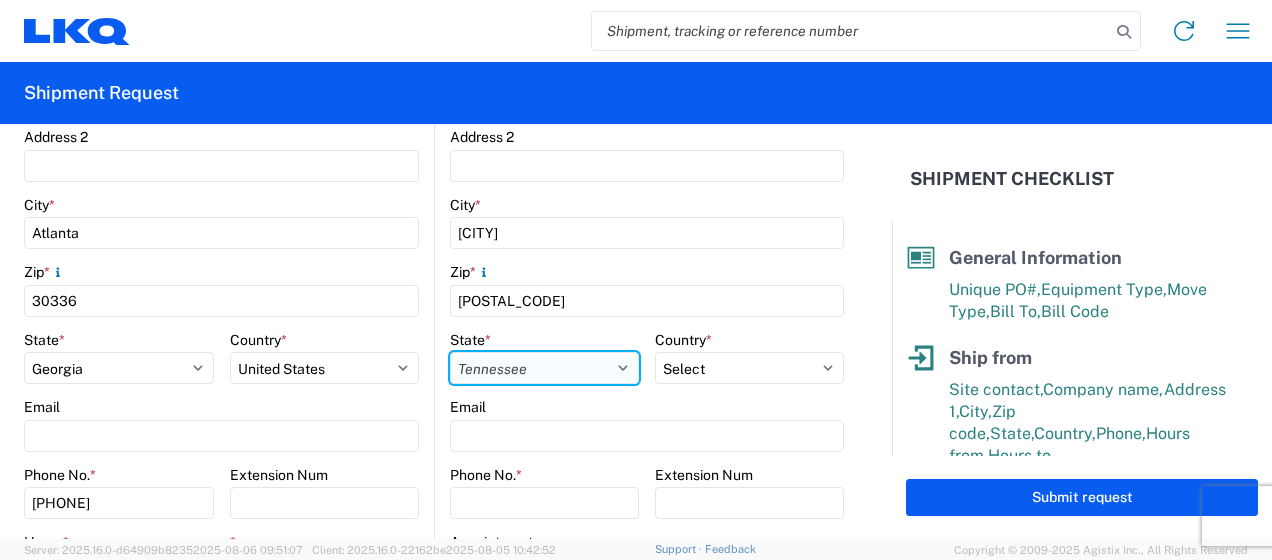 click on "Select Alabama Alaska Arizona Arkansas Armed Forces Americas Armed Forces Europe Armed Forces Pacific California Colorado Connecticut Delaware District of Columbia Florida Georgia Hawaii Idaho Illinois Indiana Iowa Kansas Kentucky Louisiana Maine Maryland Massachusetts Michigan Minnesota Mississippi Missouri Montana Nebraska Nevada New Hampshire New Jersey New Mexico New York North Carolina North Dakota Ohio Oklahoma Oregon Palau Pennsylvania Puerto Rico Rhode Island South Carolina South Dakota Tennessee Texas Utah Vermont Virginia Washington West Virginia Wisconsin Wyoming" at bounding box center [544, 368] 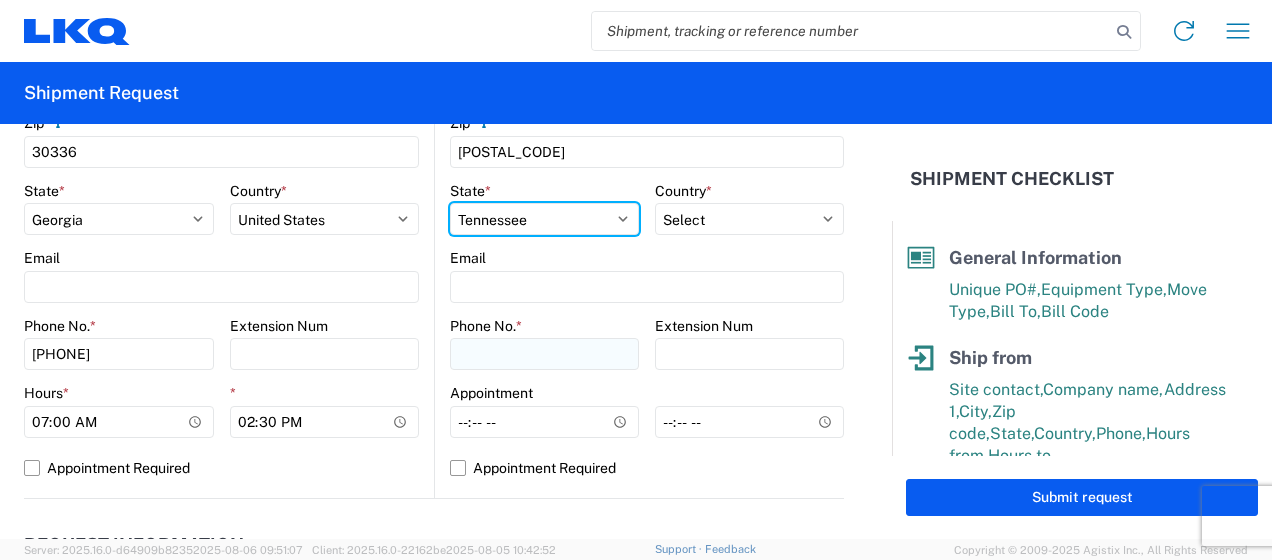 scroll, scrollTop: 727, scrollLeft: 0, axis: vertical 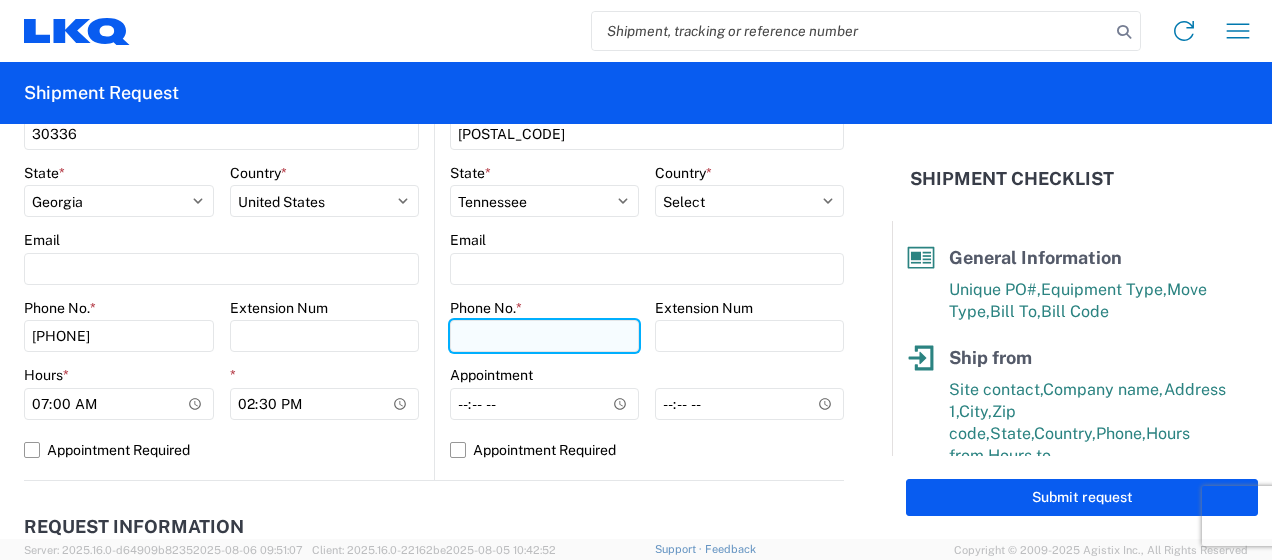 click on "Phone No.  *" at bounding box center [544, 336] 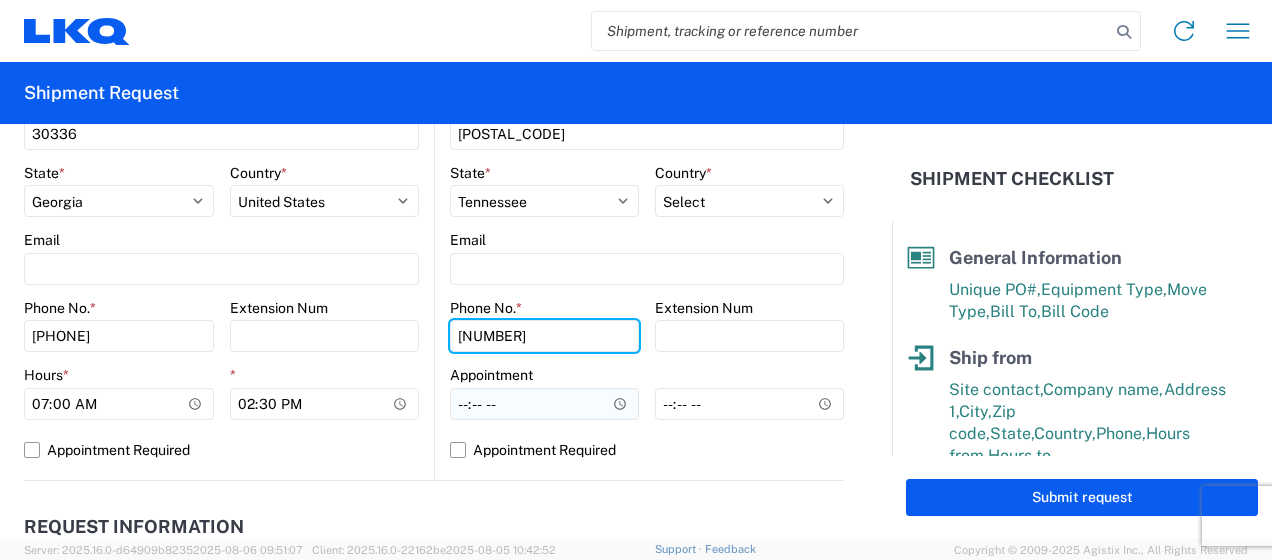 type on "[NUMBER]" 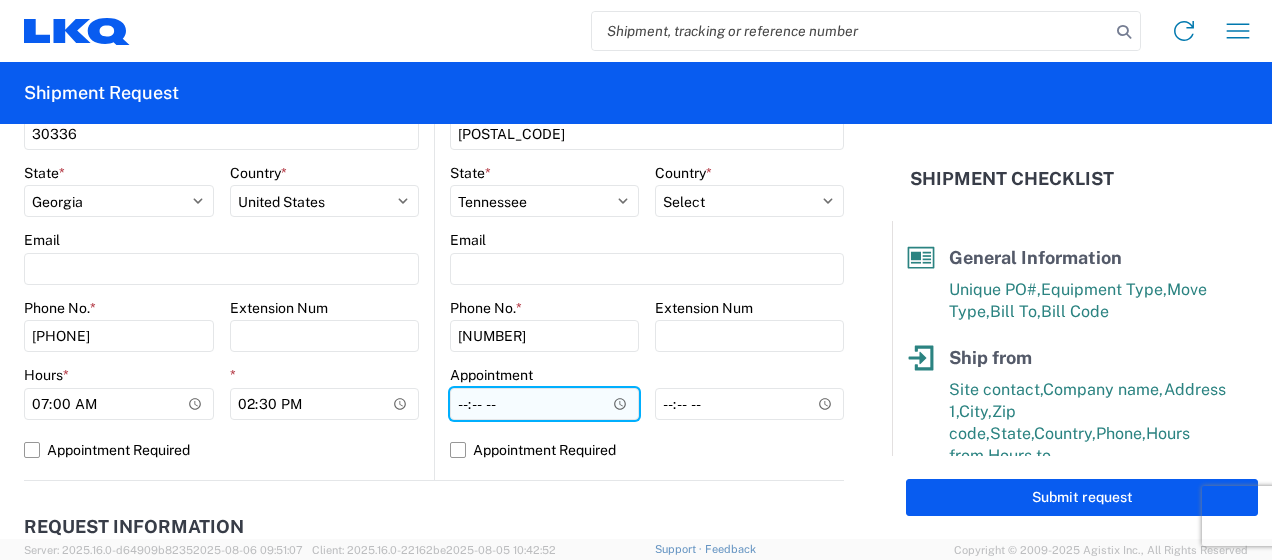 click on "Hours  *" at bounding box center [544, 404] 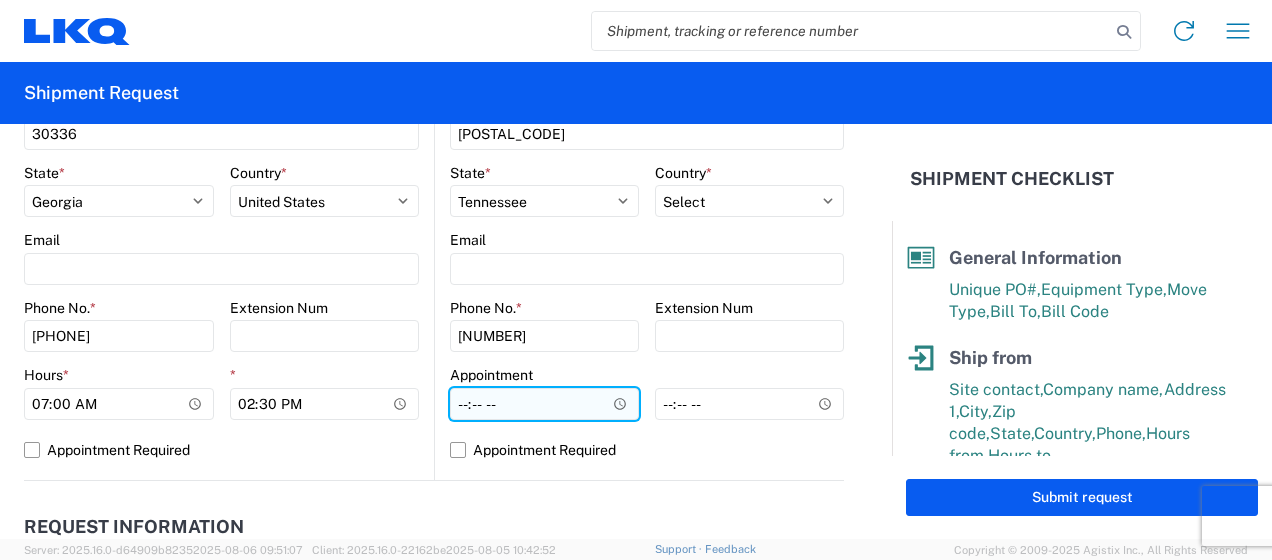 type on "06:00" 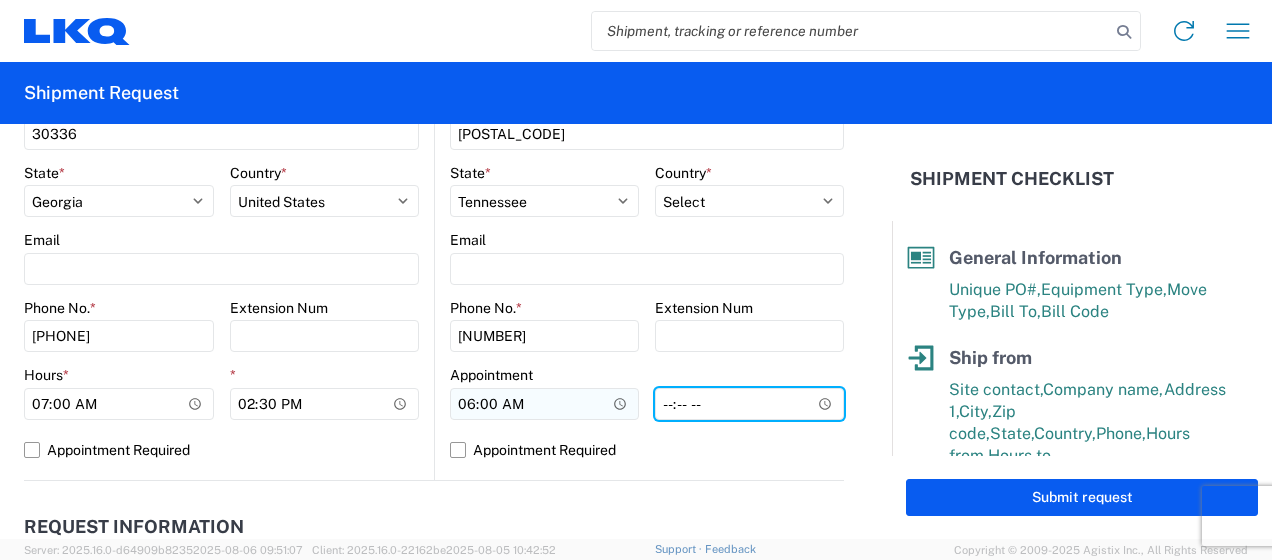 type on "14:00" 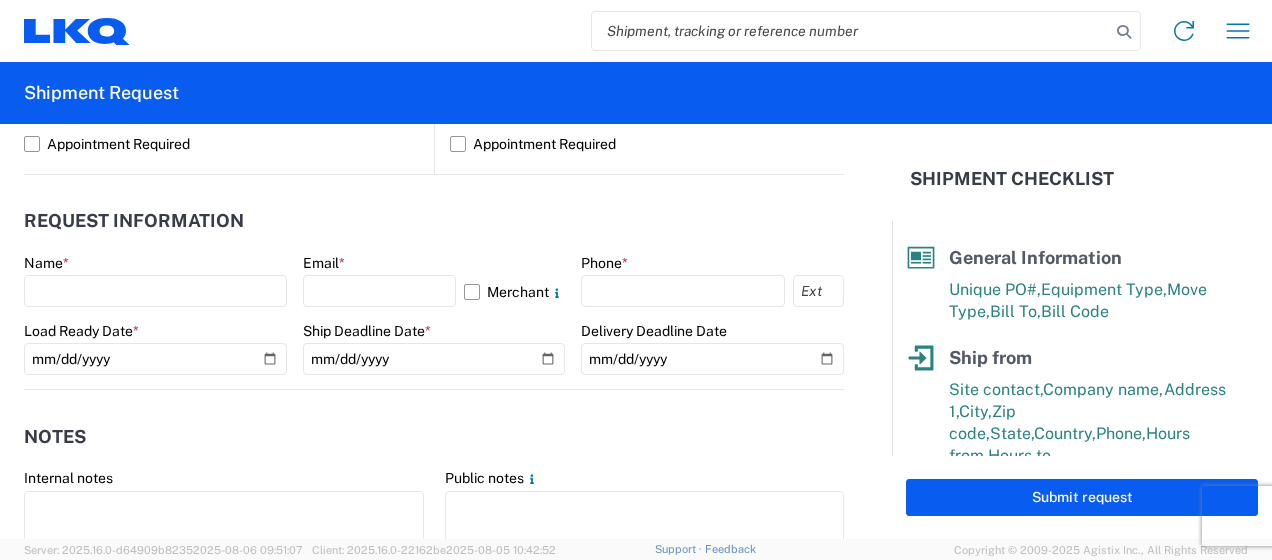 scroll, scrollTop: 1060, scrollLeft: 0, axis: vertical 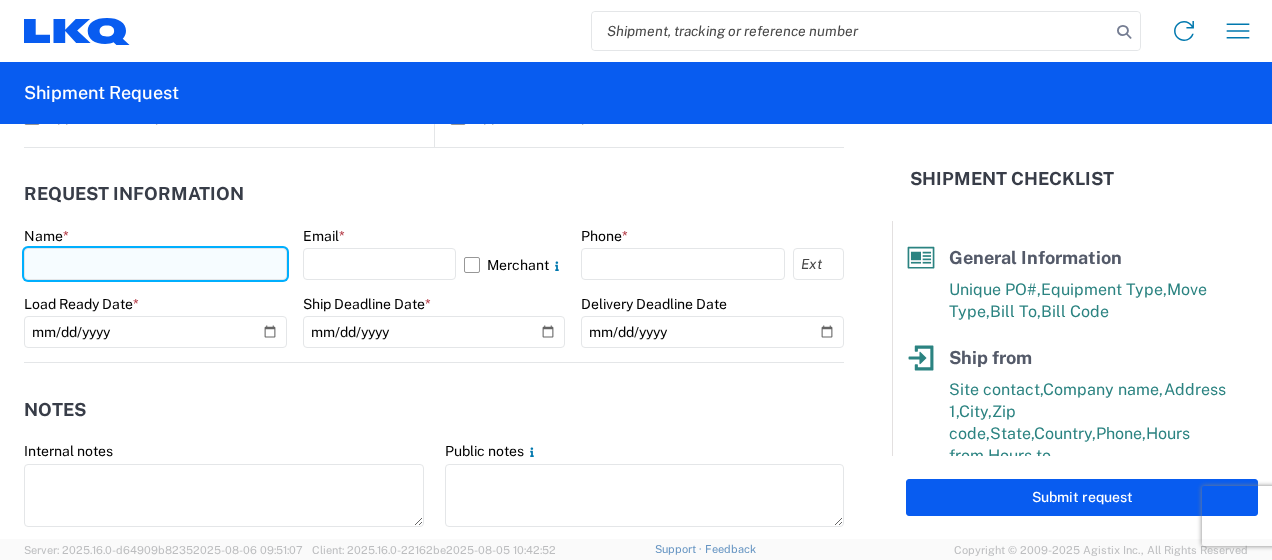 click 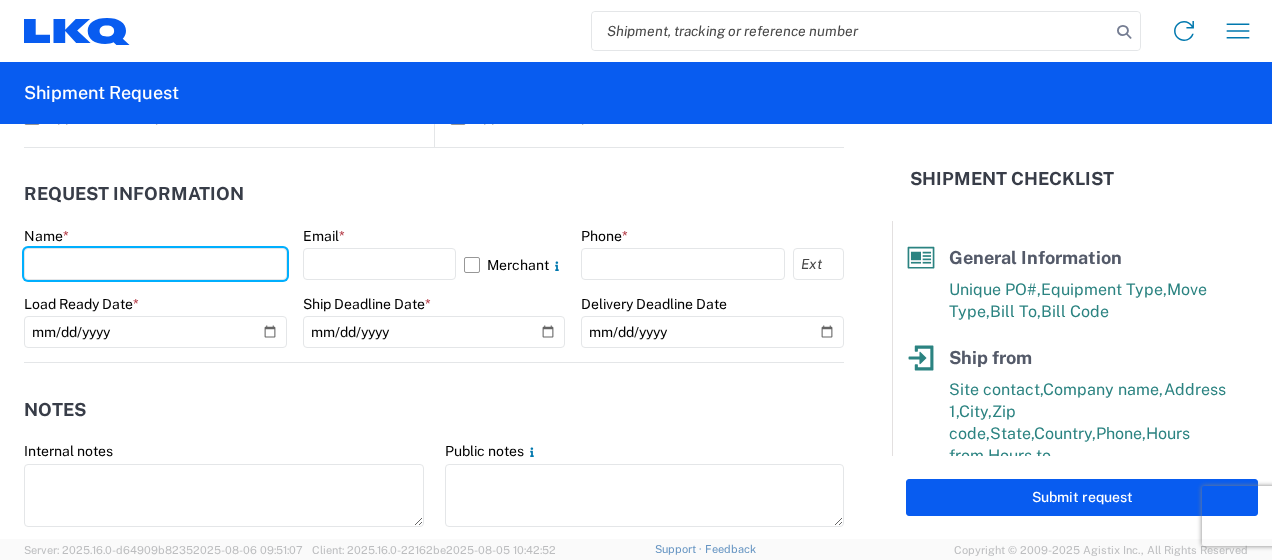 type on "y" 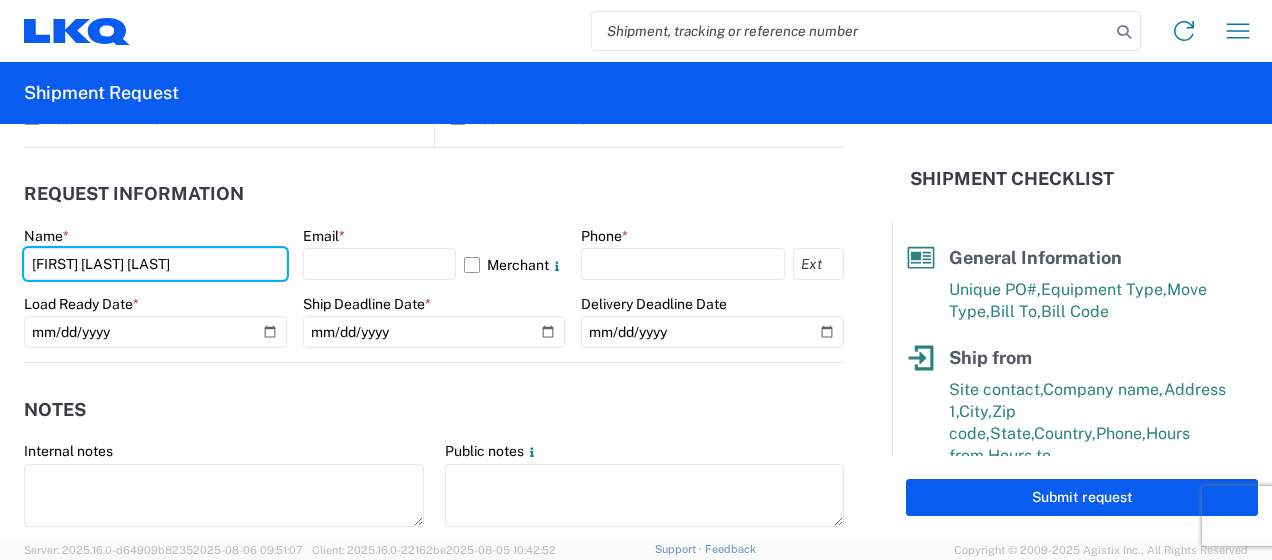 type on "[FIRST] [LAST] [LAST]" 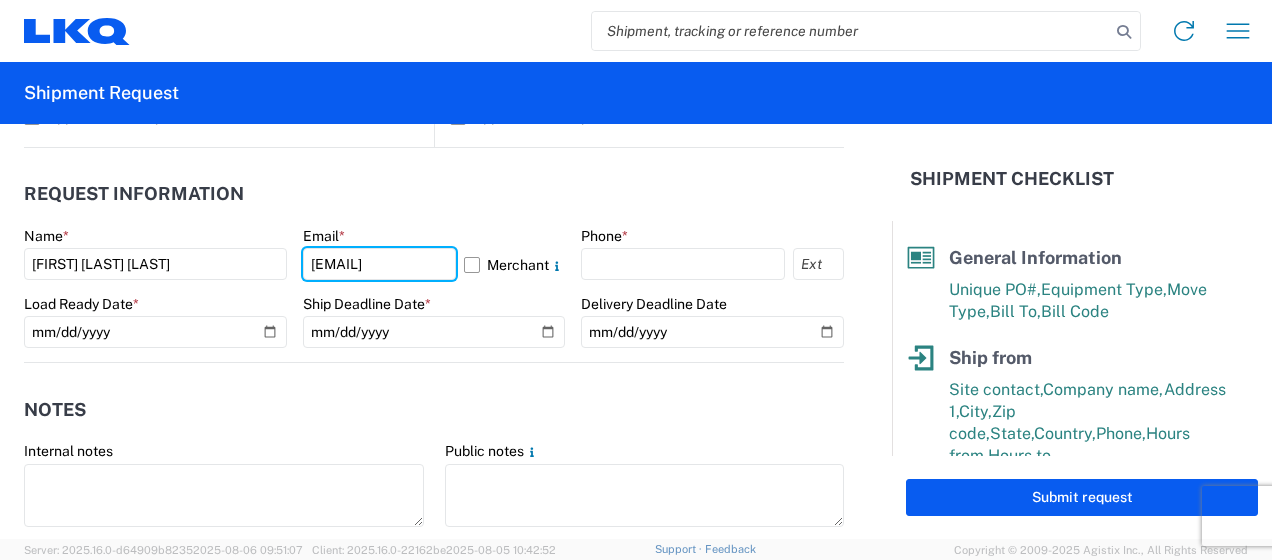 scroll, scrollTop: 0, scrollLeft: 57, axis: horizontal 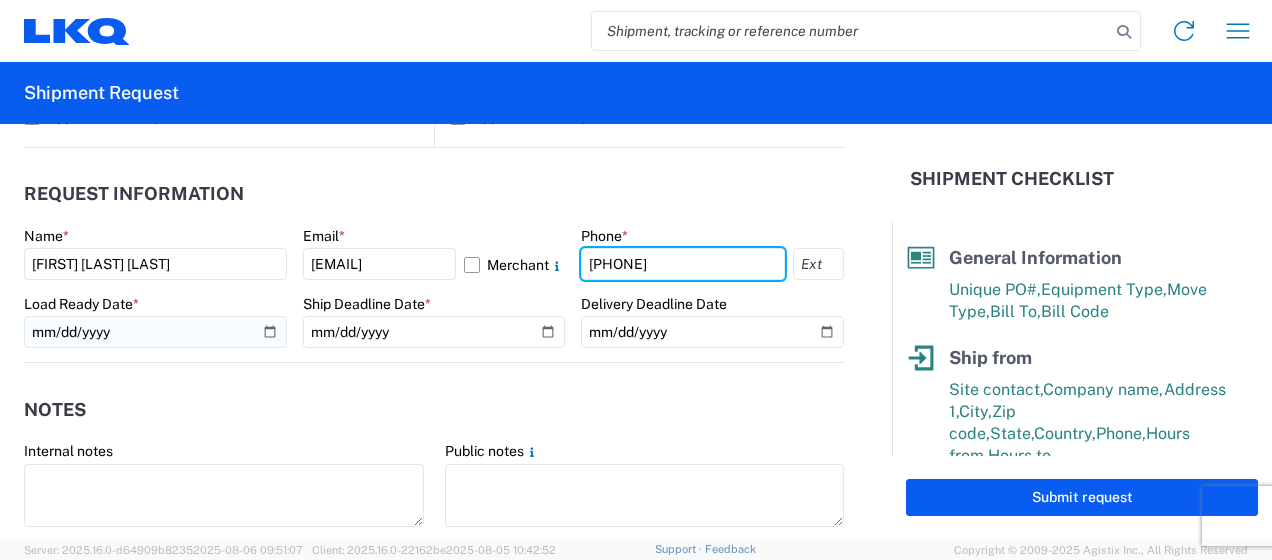 type on "[PHONE]" 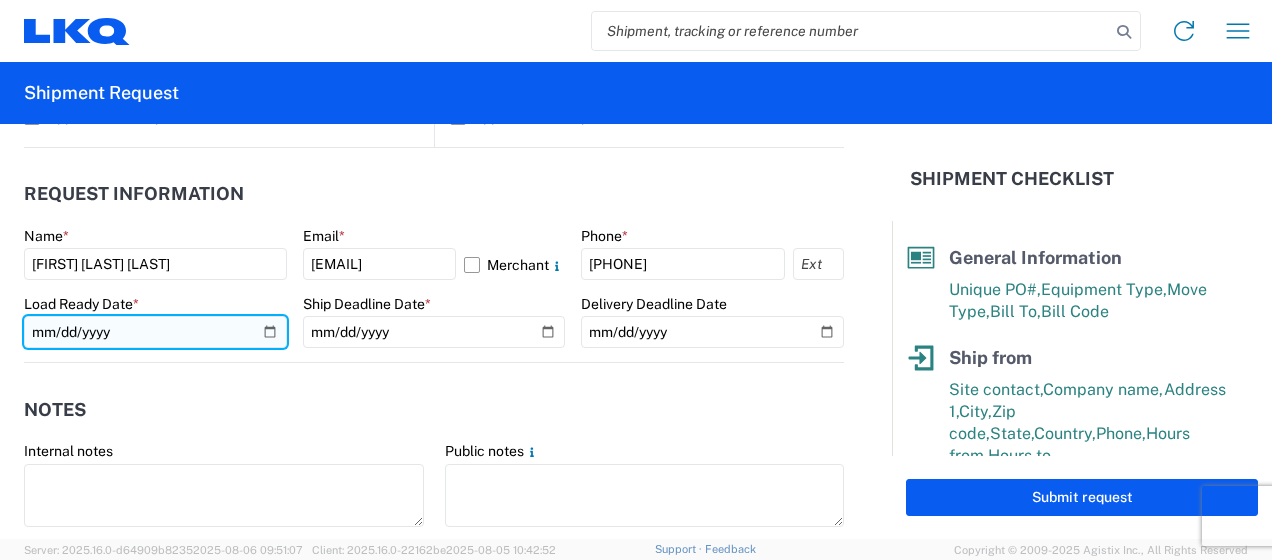 click 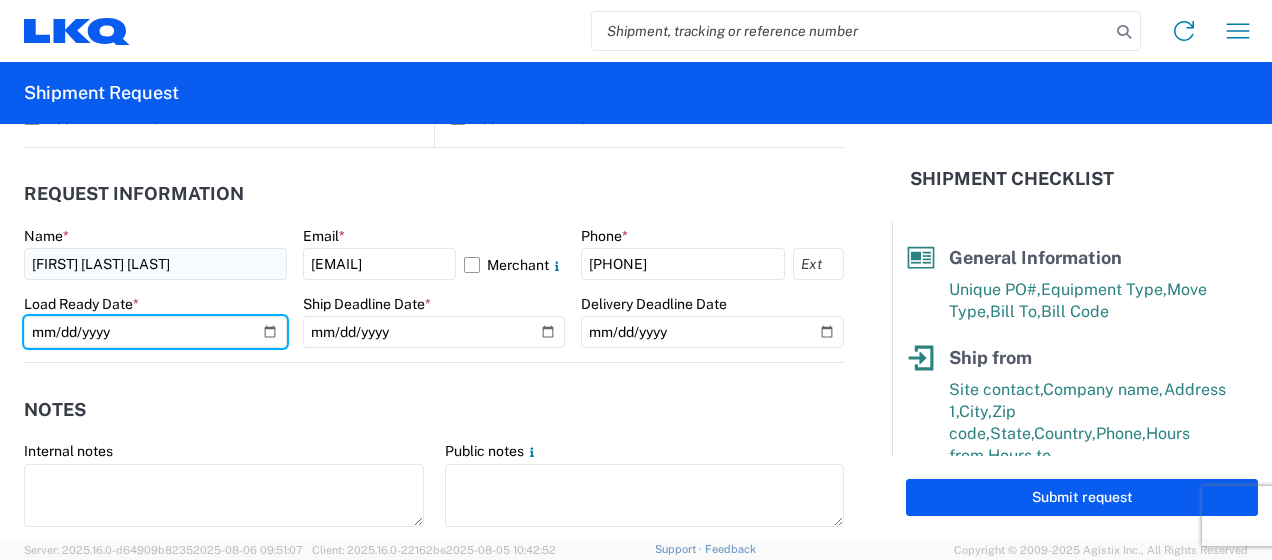 type on "2025-08-07" 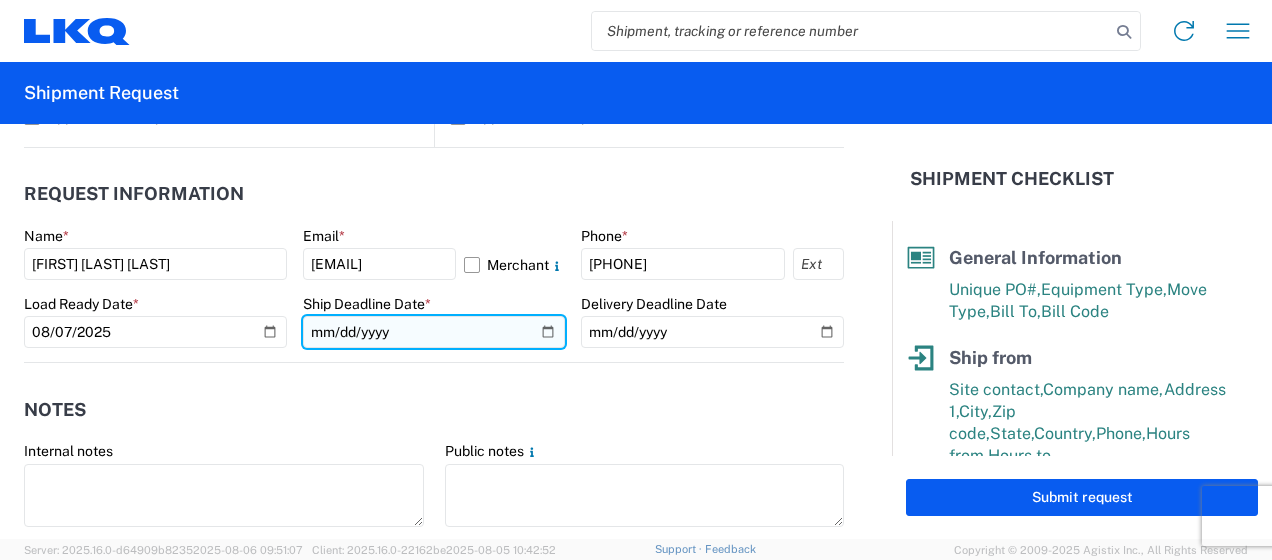 click 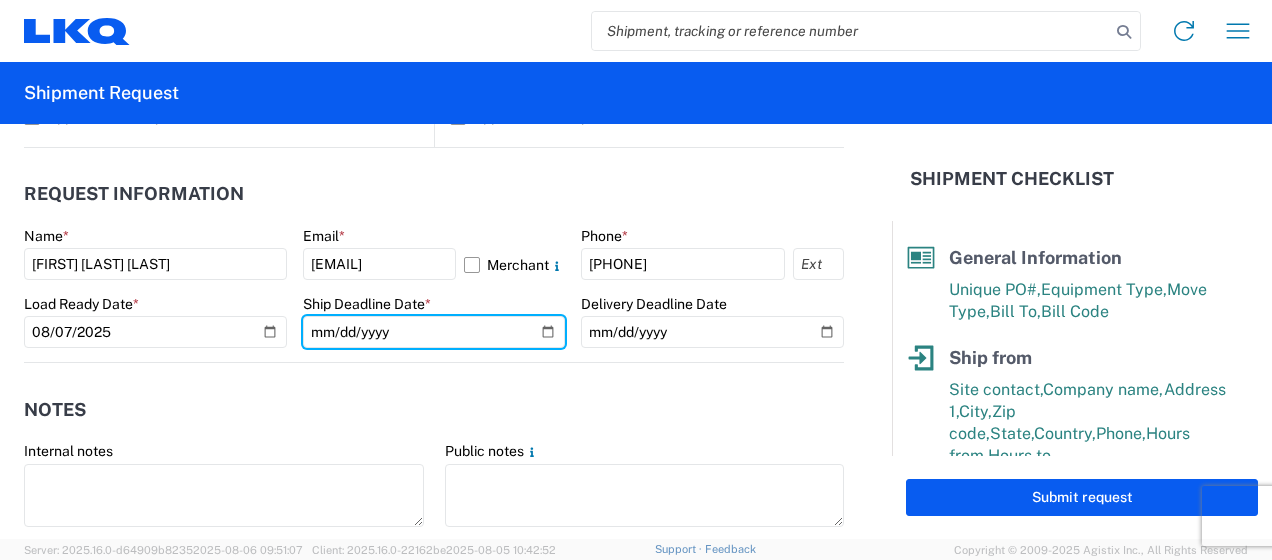 type on "2025-08-07" 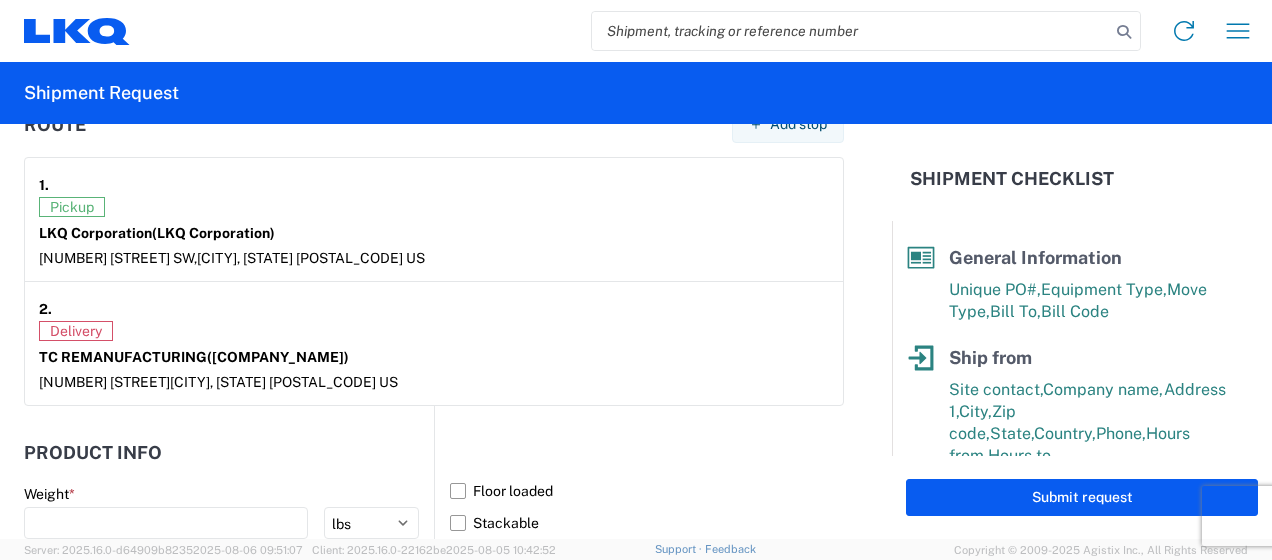 scroll, scrollTop: 1727, scrollLeft: 0, axis: vertical 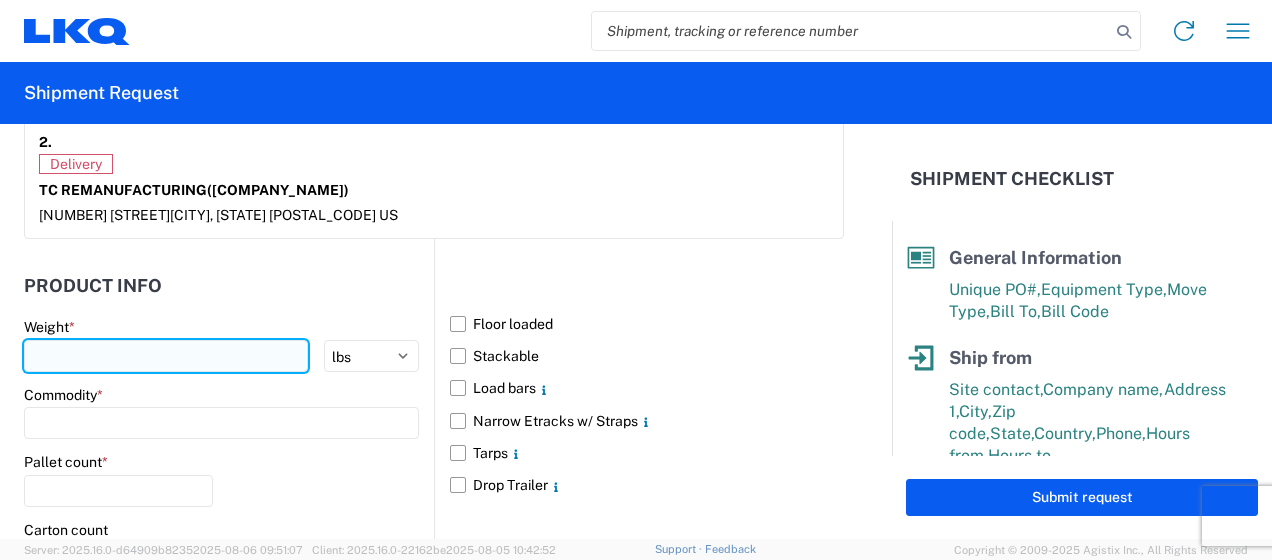 click 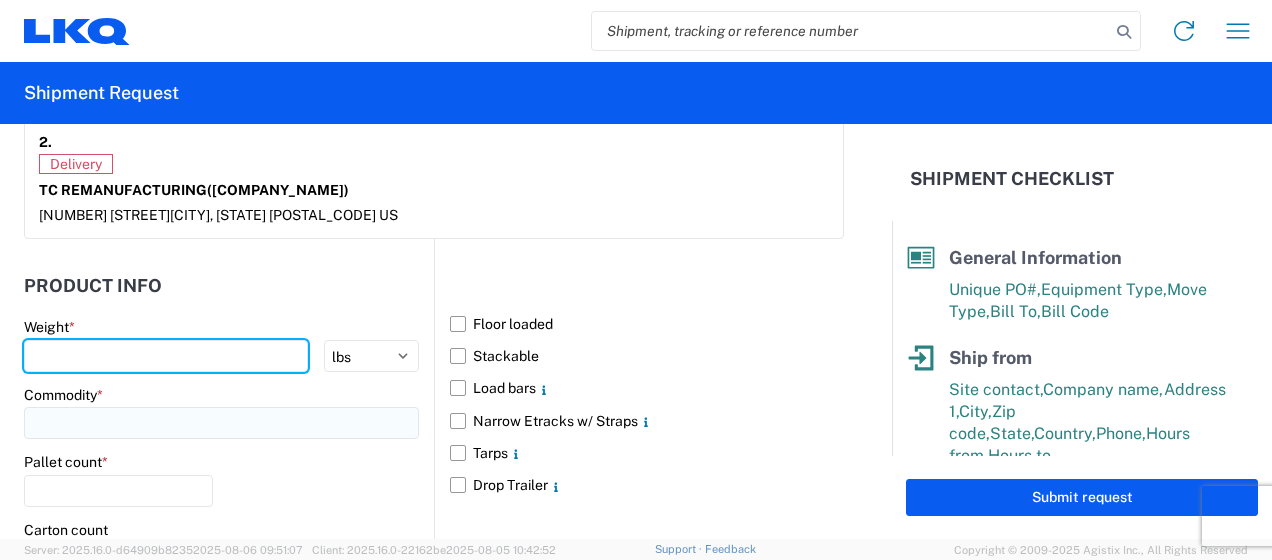 type on "[POSTAL_CODE]" 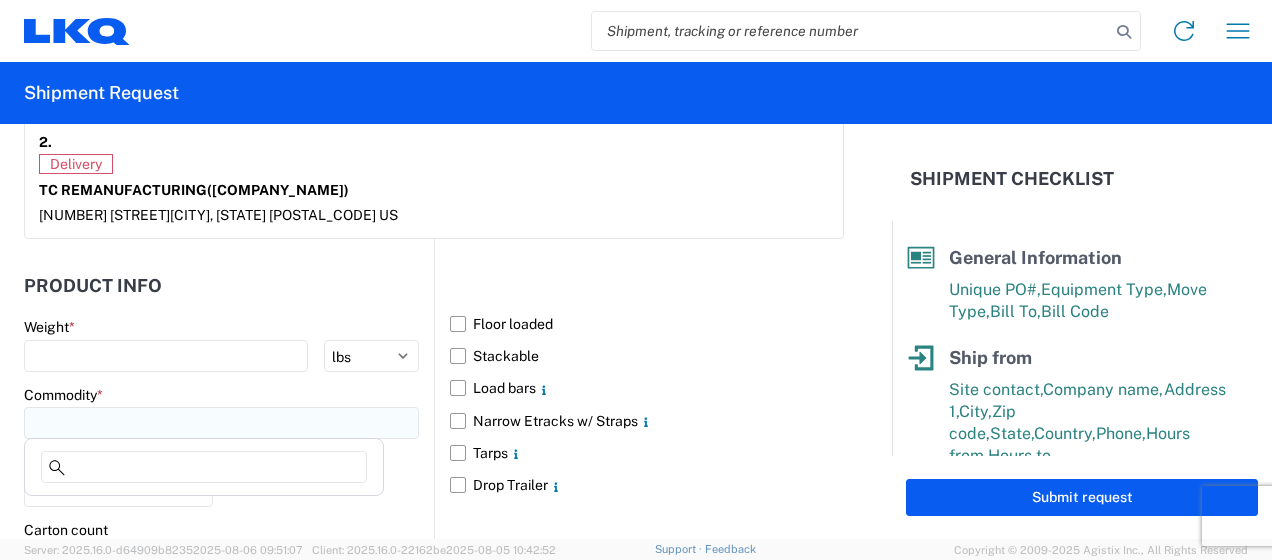 click 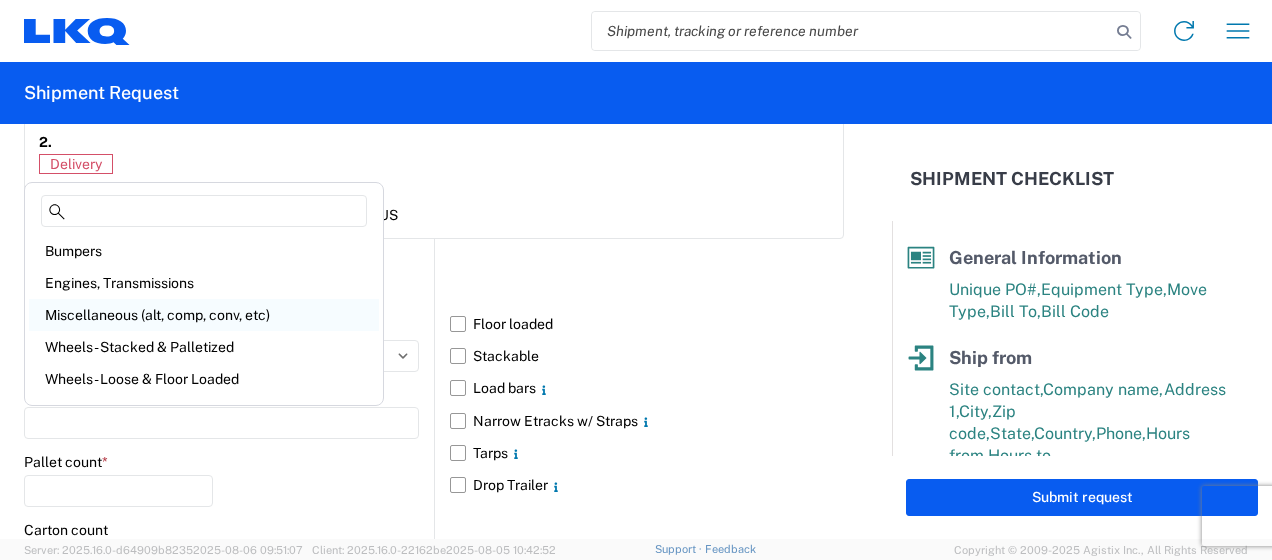 click on "Miscellaneous (alt, comp, conv, etc)" 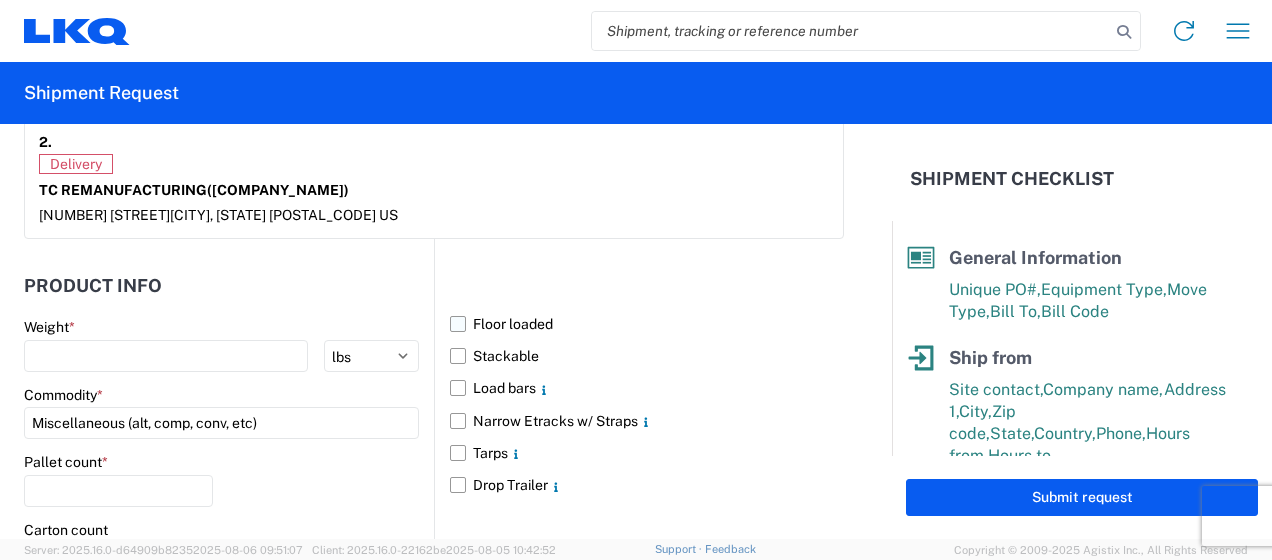 click on "Floor loaded" 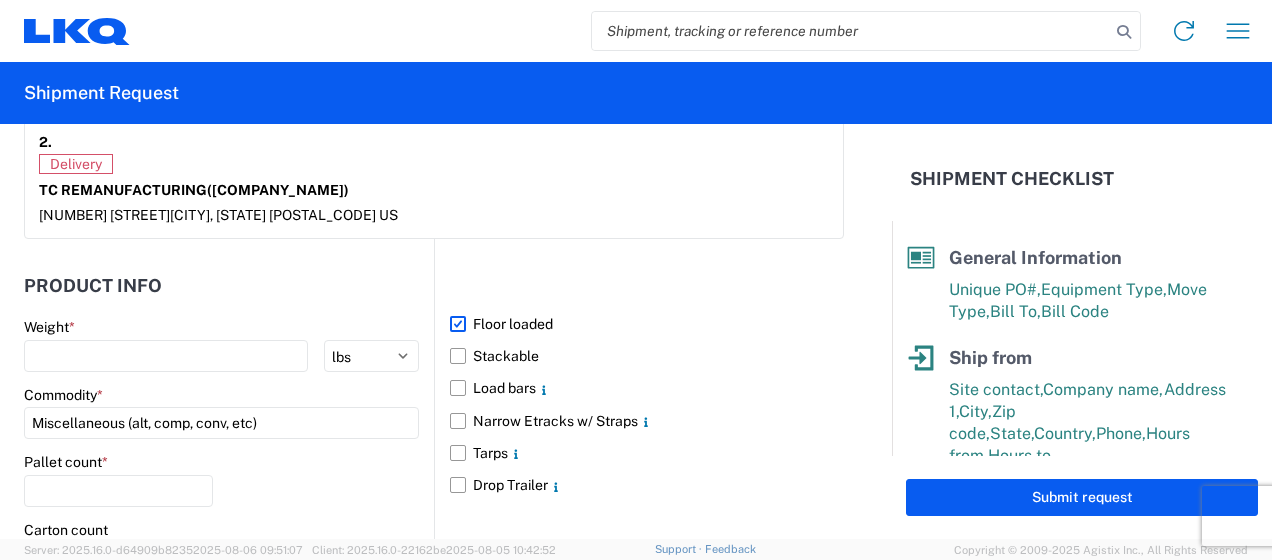 scroll, scrollTop: 1894, scrollLeft: 0, axis: vertical 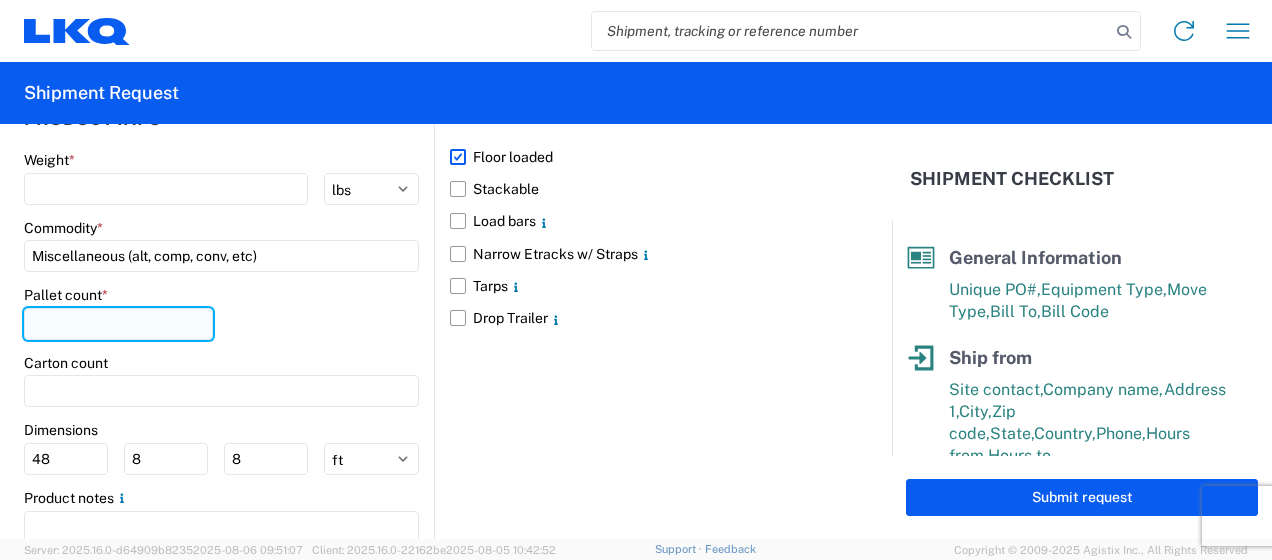 click 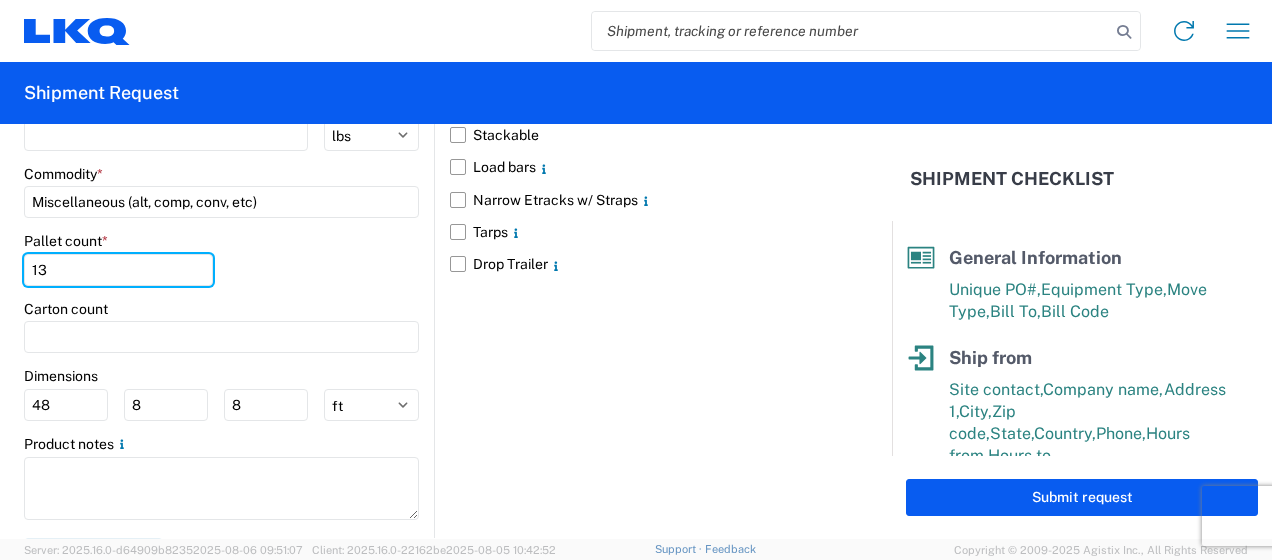 scroll, scrollTop: 1977, scrollLeft: 0, axis: vertical 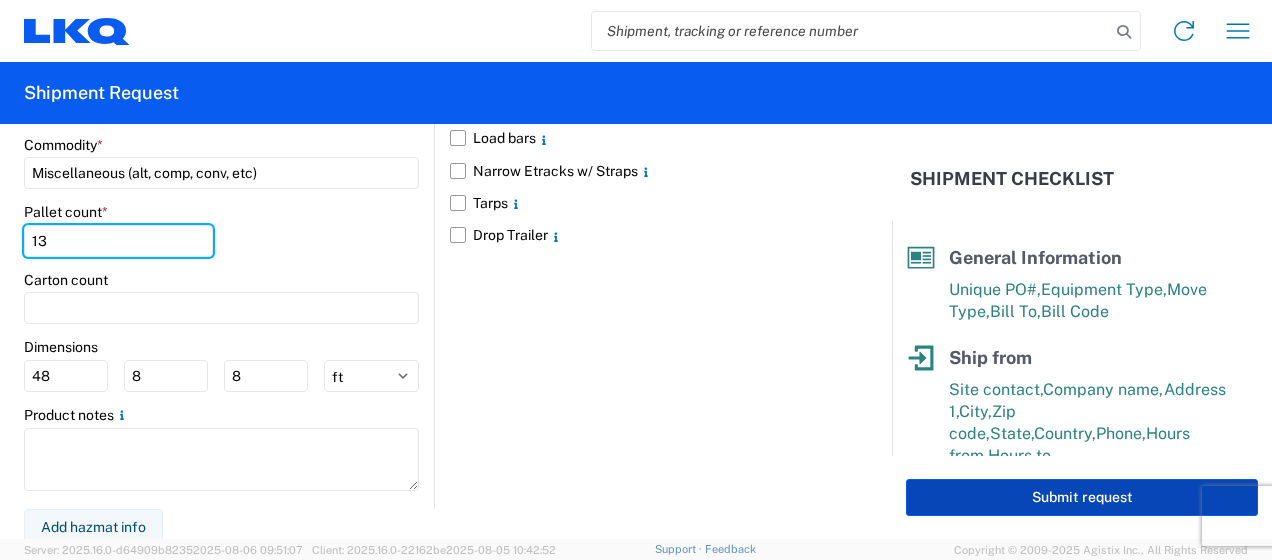 type on "13" 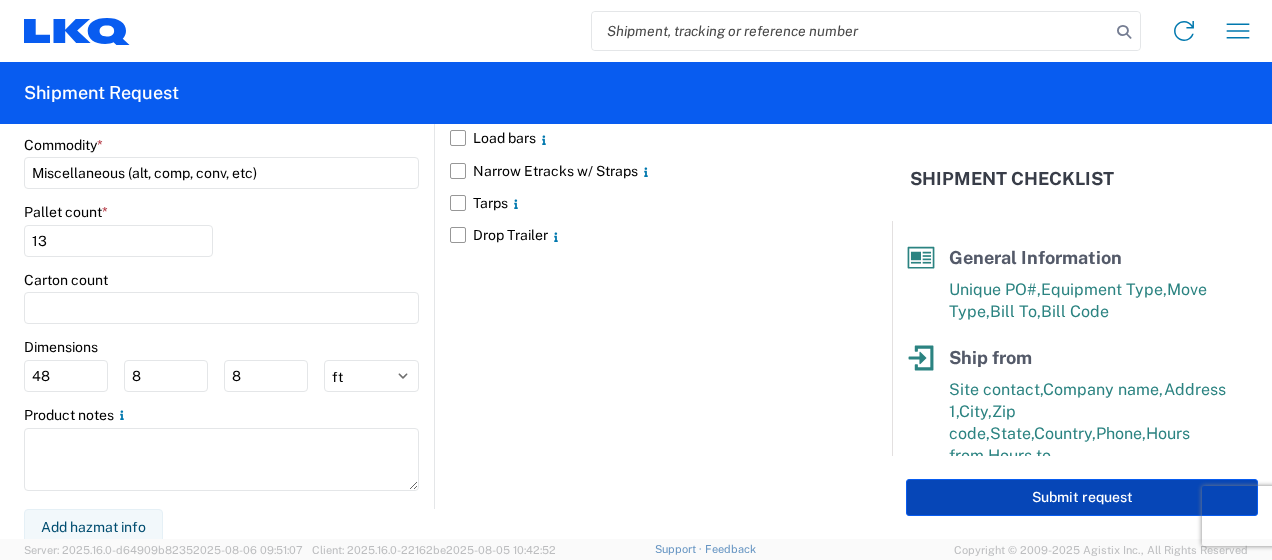 click on "Submit request" 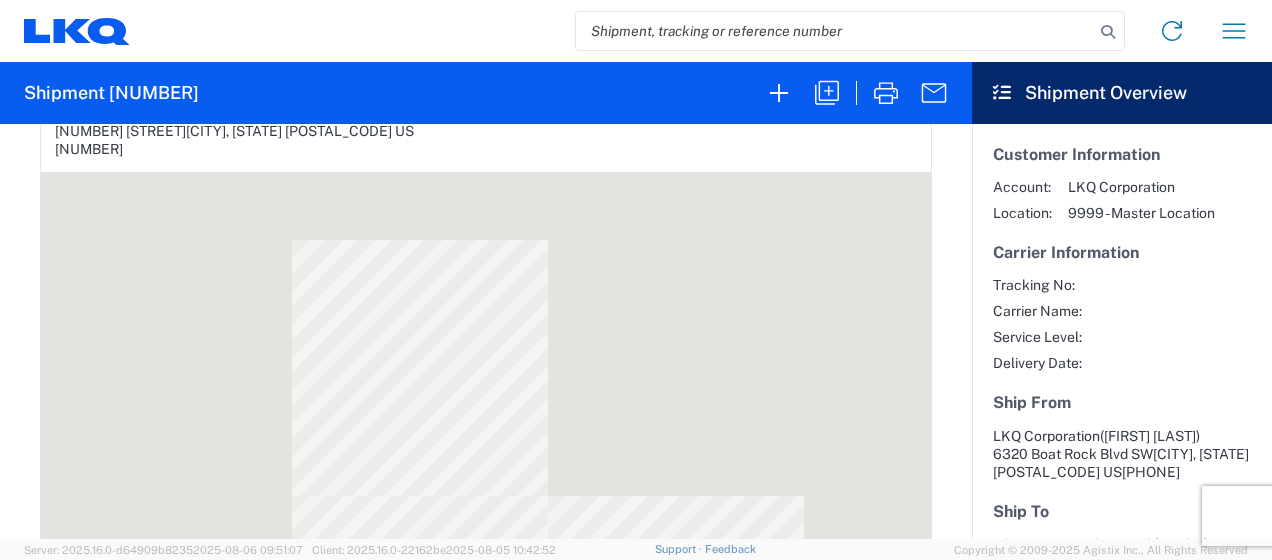 scroll, scrollTop: 500, scrollLeft: 0, axis: vertical 